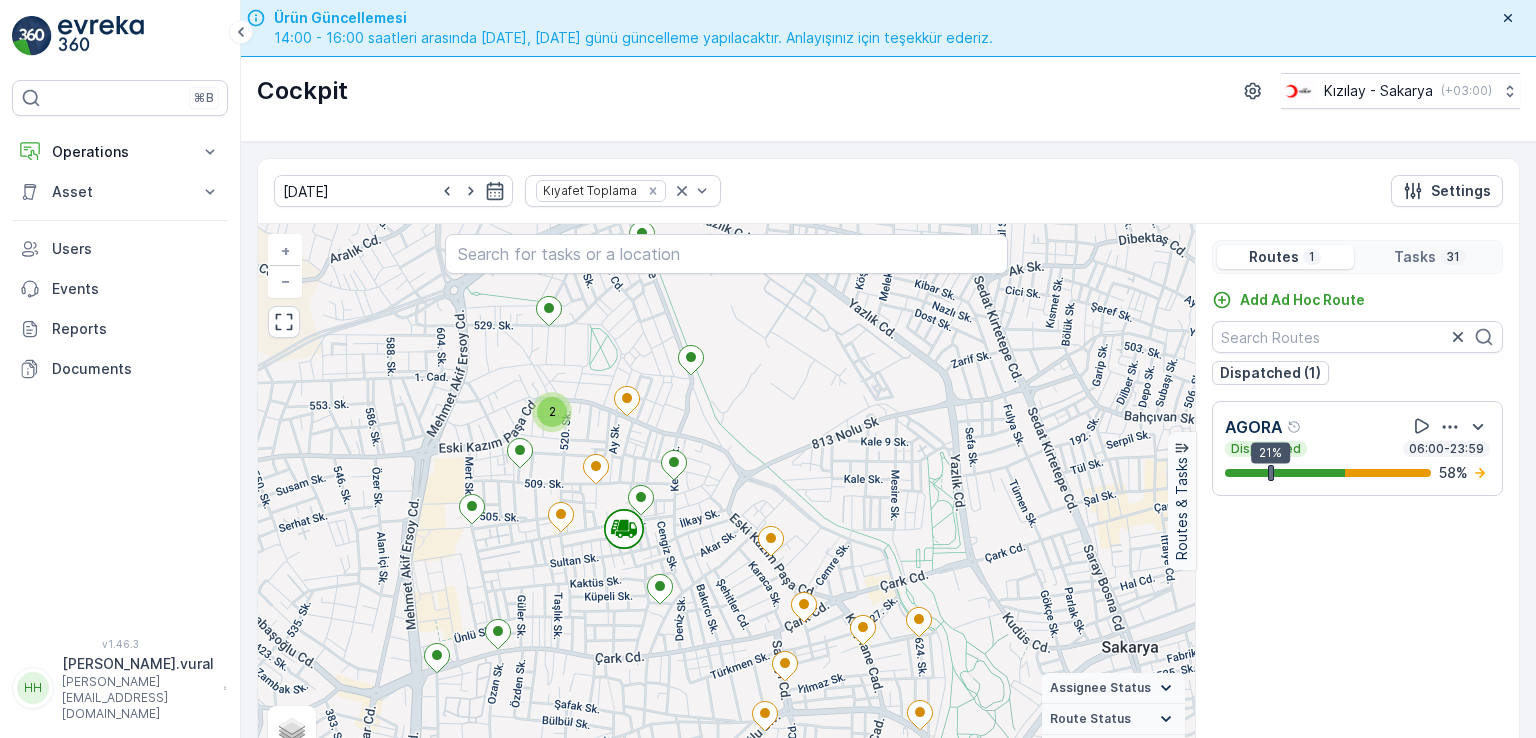 scroll, scrollTop: 0, scrollLeft: 0, axis: both 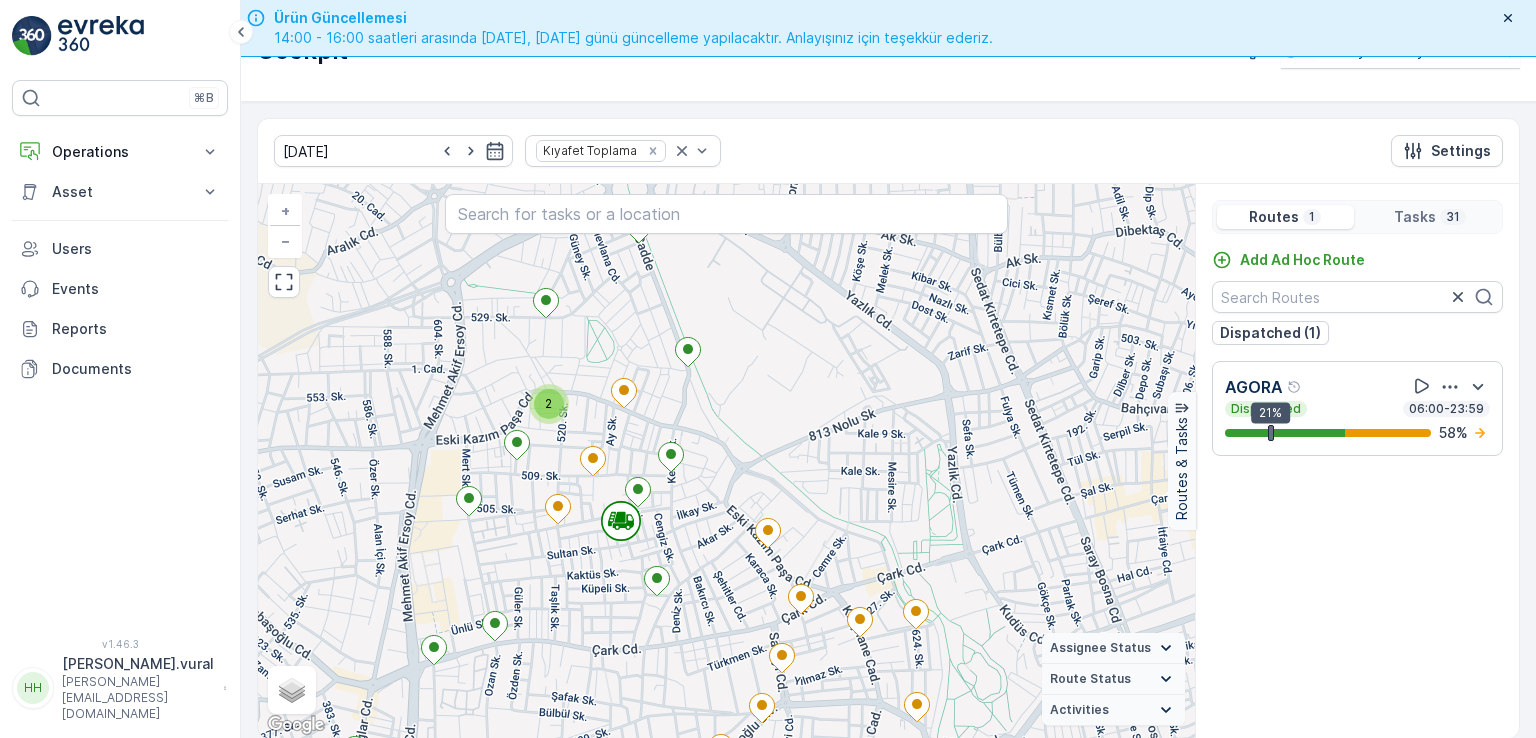 drag, startPoint x: 738, startPoint y: 561, endPoint x: 740, endPoint y: 432, distance: 129.0155 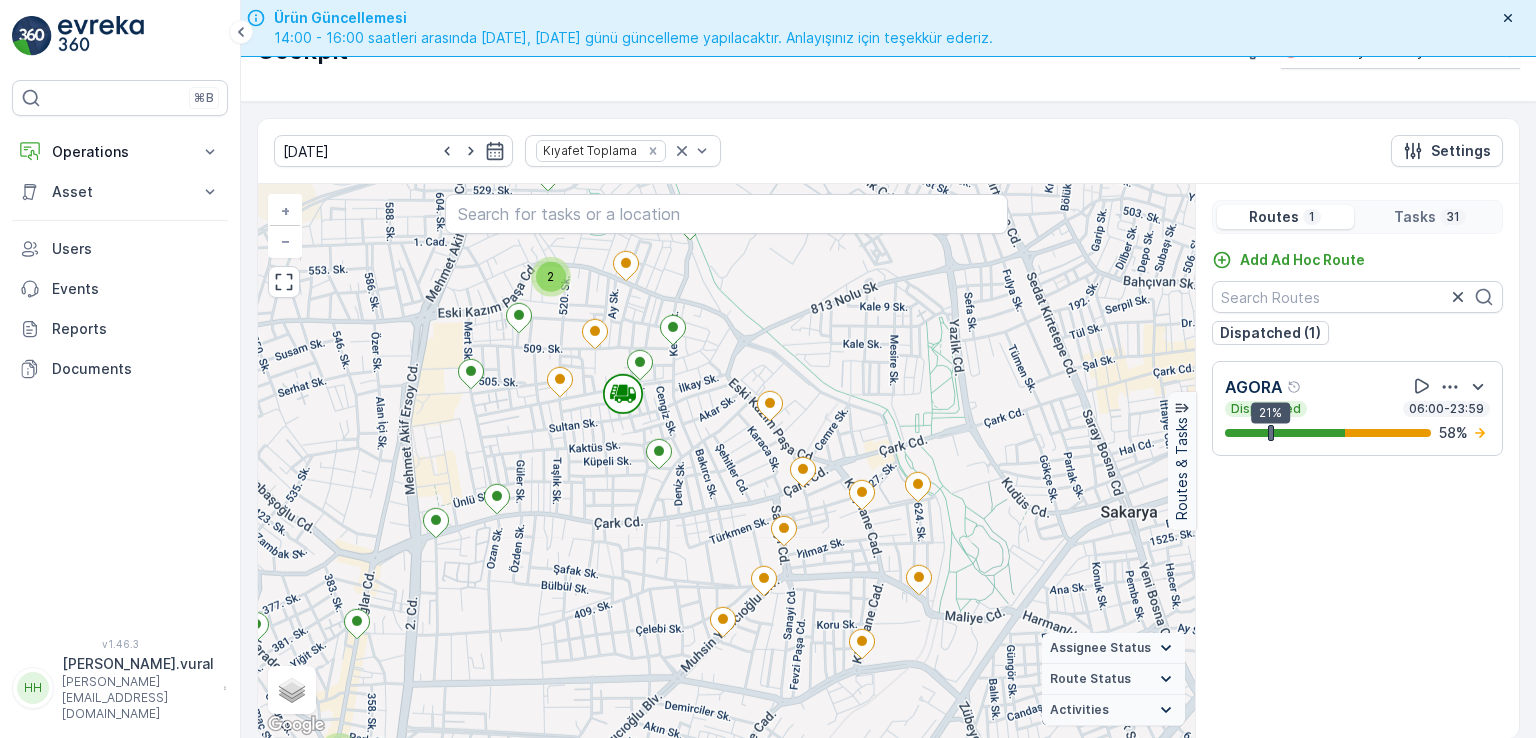 click on "2 2 + −  Satellite  Roadmap  Terrain  Hybrid  Leaflet Keyboard shortcuts Map Data Map data ©2025 Map data ©2025 200 m  Click to toggle between metric and imperial units Terms Report a map error Assignee Status On The Move Steady Route Status Upcoming Dispatched Finished Checkin VCR Fail Offline Undispatched Expired Cancelled Activities Start Point End Point Fuel Disposal Break Speed Limit" at bounding box center (726, 461) 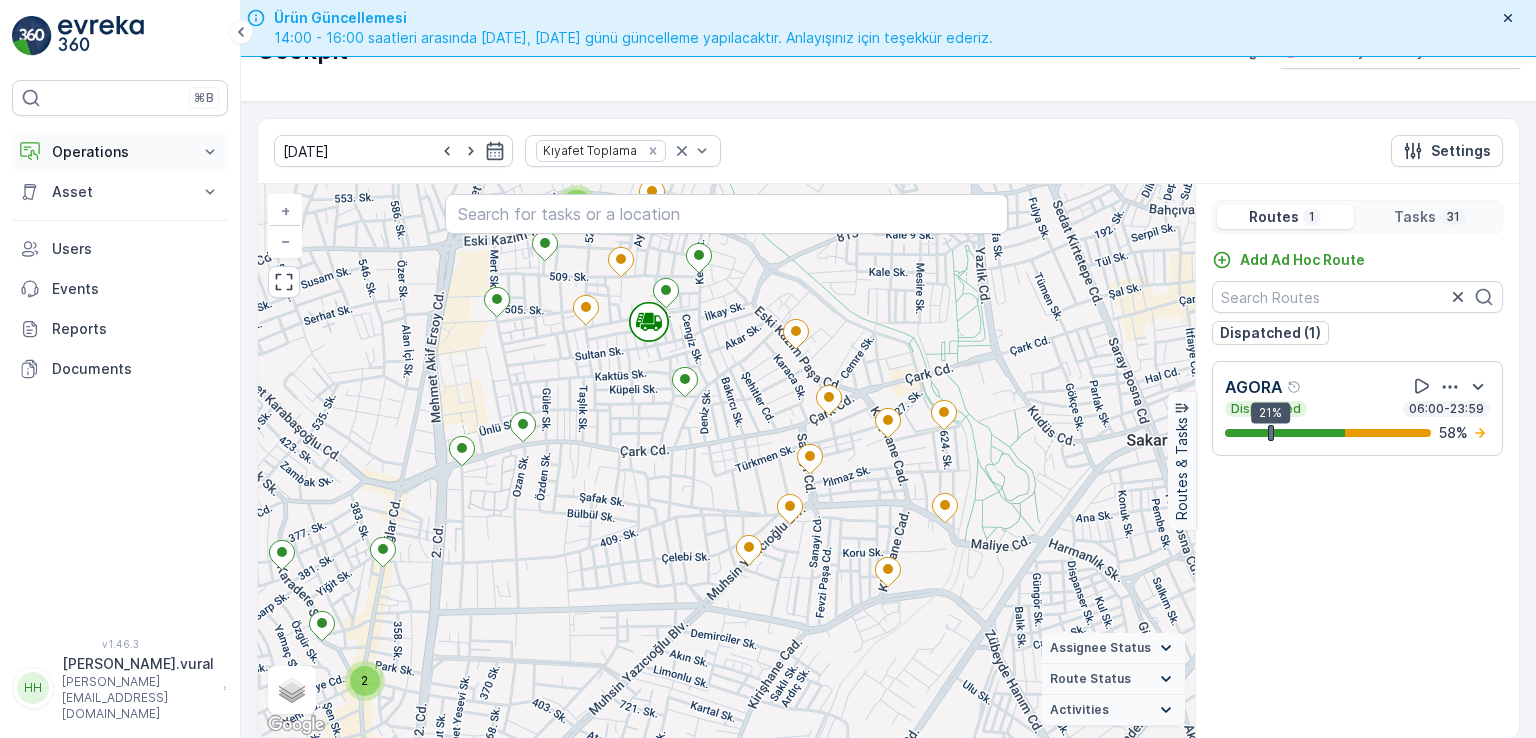 click on "Operations" at bounding box center (120, 152) 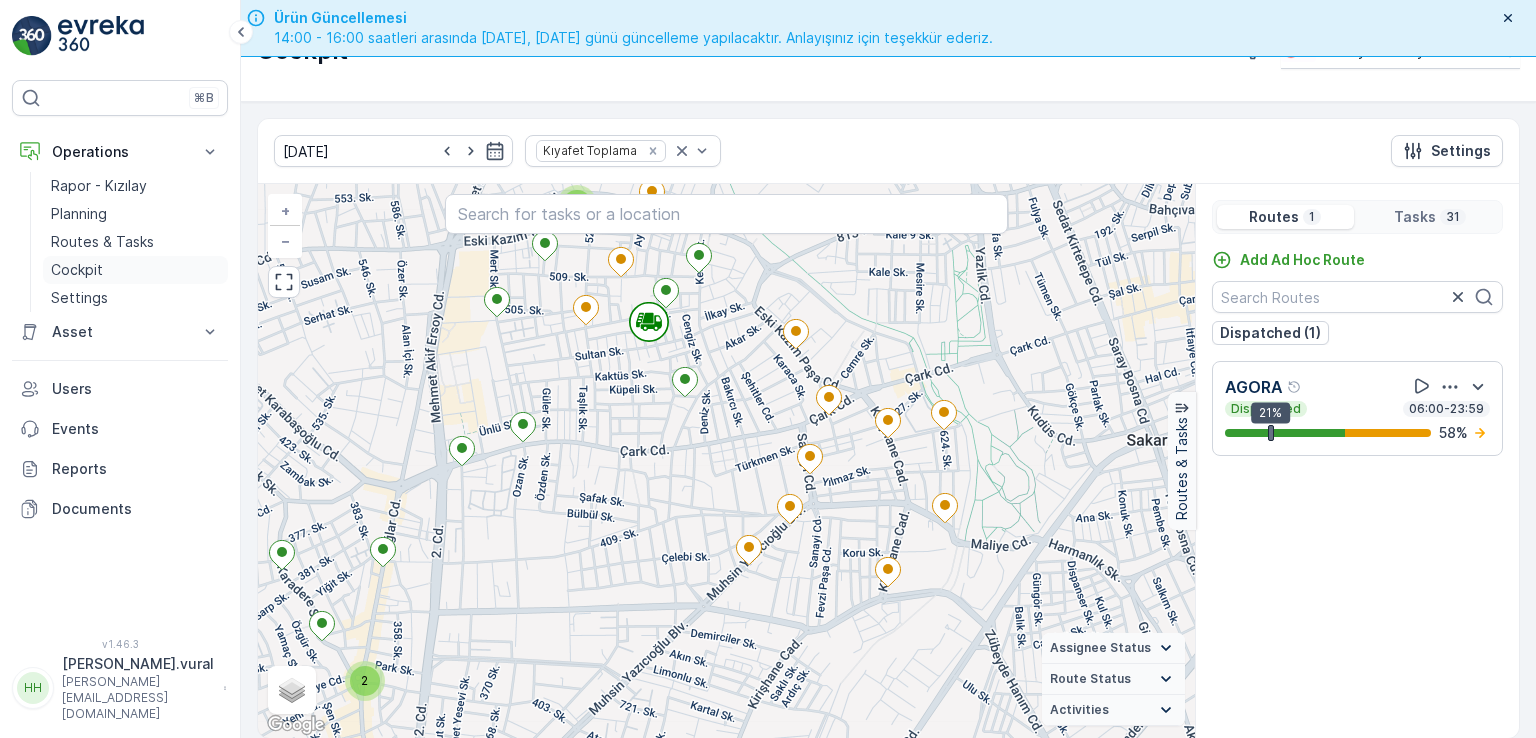 click on "Cockpit" at bounding box center (135, 270) 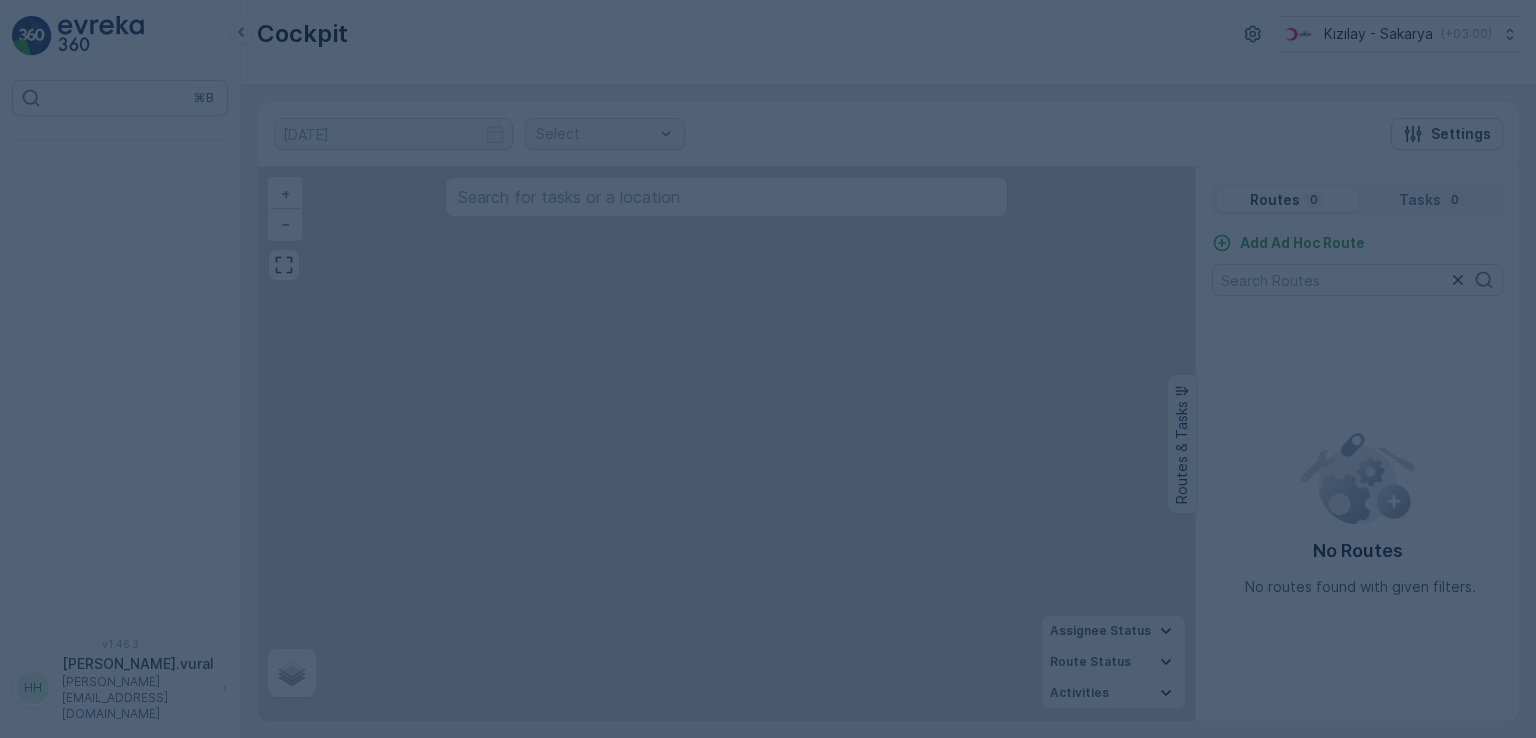 scroll, scrollTop: 0, scrollLeft: 0, axis: both 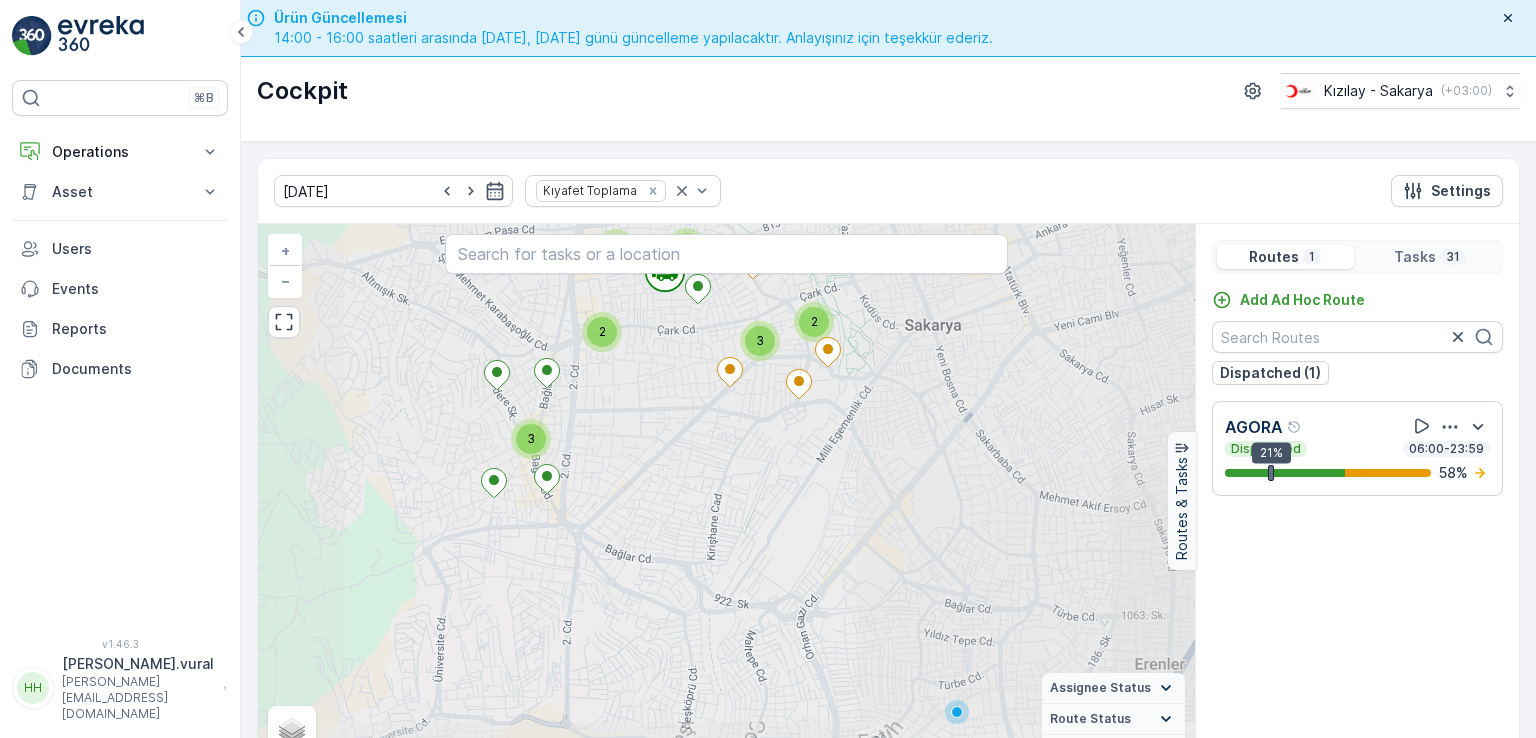 drag, startPoint x: 658, startPoint y: 325, endPoint x: 670, endPoint y: 387, distance: 63.15061 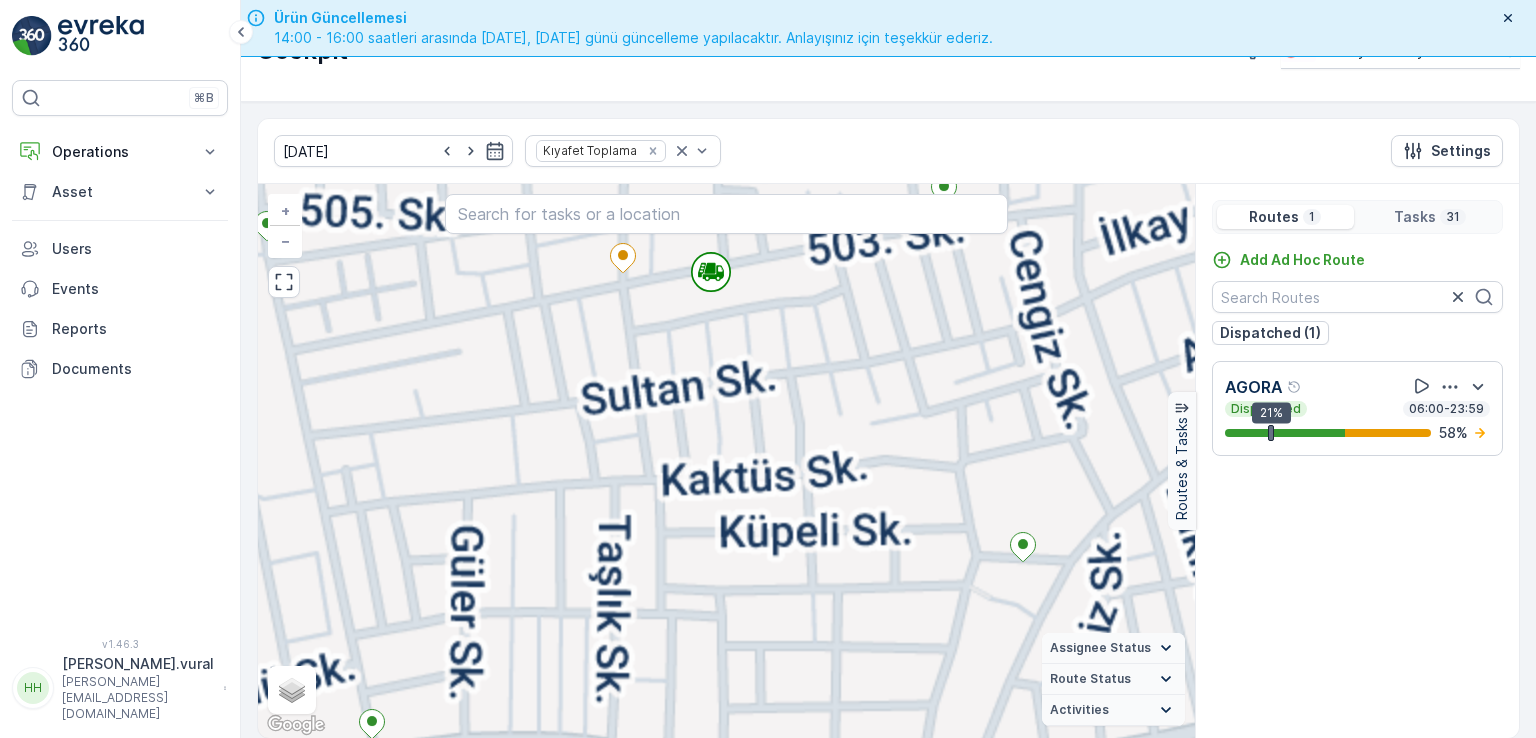 drag, startPoint x: 692, startPoint y: 341, endPoint x: 689, endPoint y: 446, distance: 105.04285 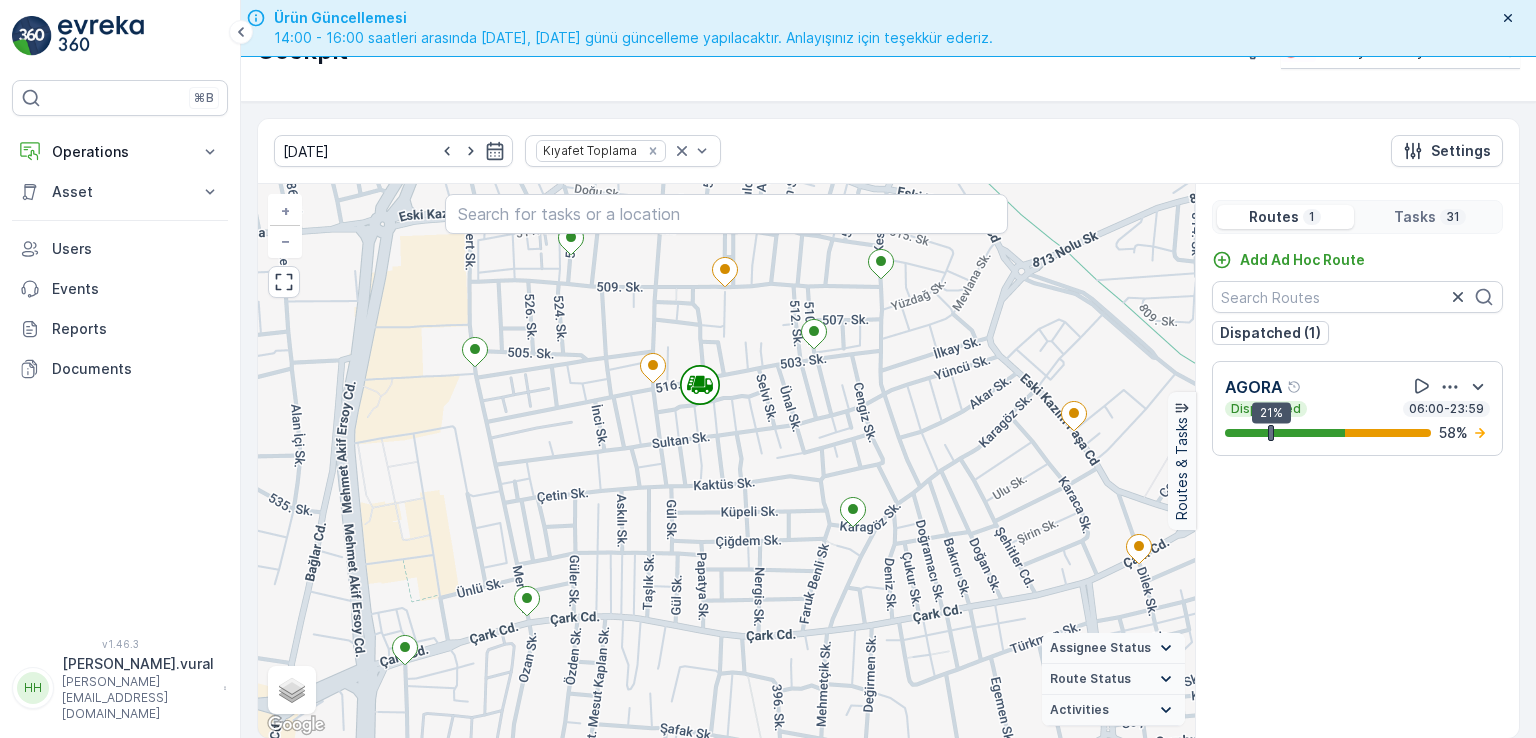 drag, startPoint x: 738, startPoint y: 341, endPoint x: 752, endPoint y: 432, distance: 92.070625 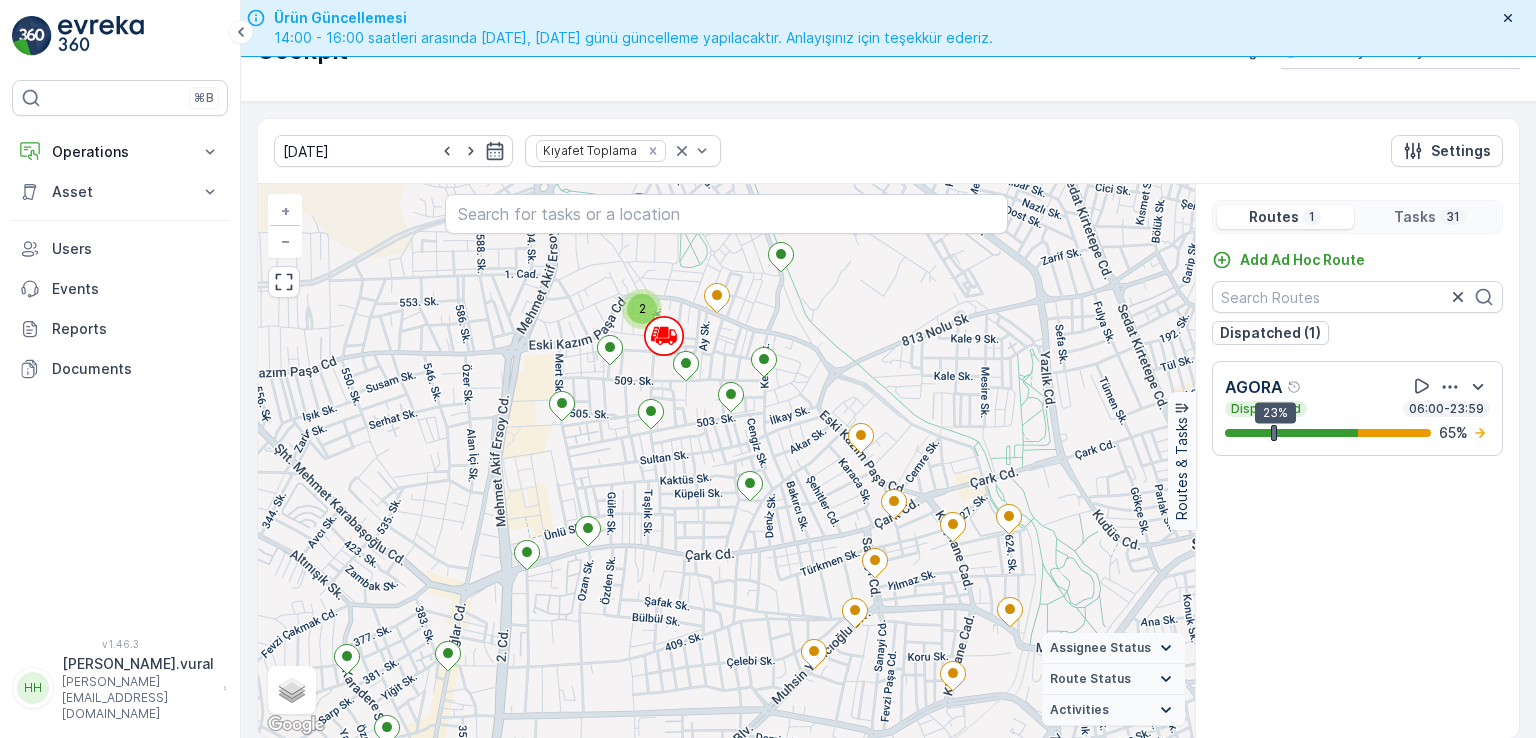 drag, startPoint x: 812, startPoint y: 569, endPoint x: 797, endPoint y: 511, distance: 59.908264 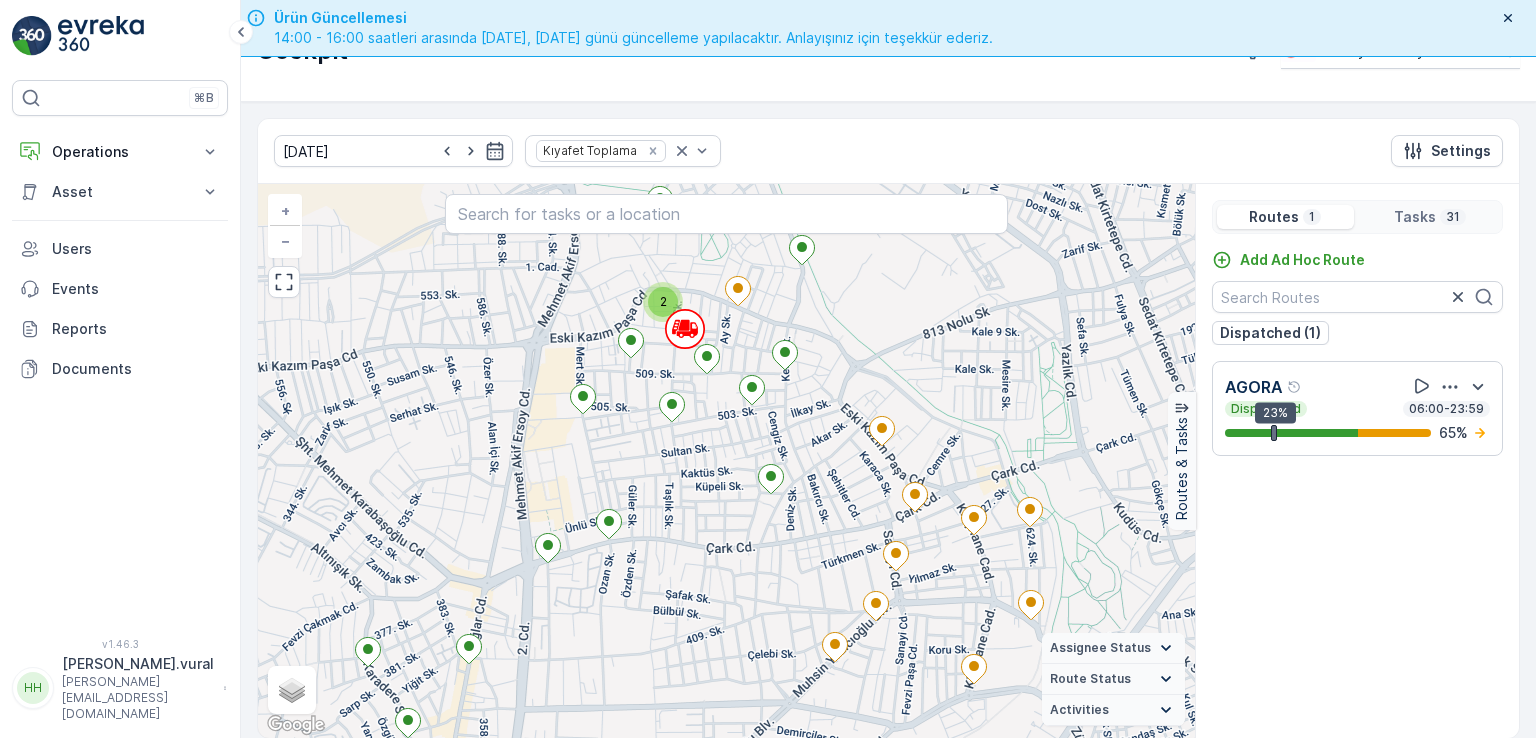drag, startPoint x: 824, startPoint y: 433, endPoint x: 800, endPoint y: 433, distance: 24 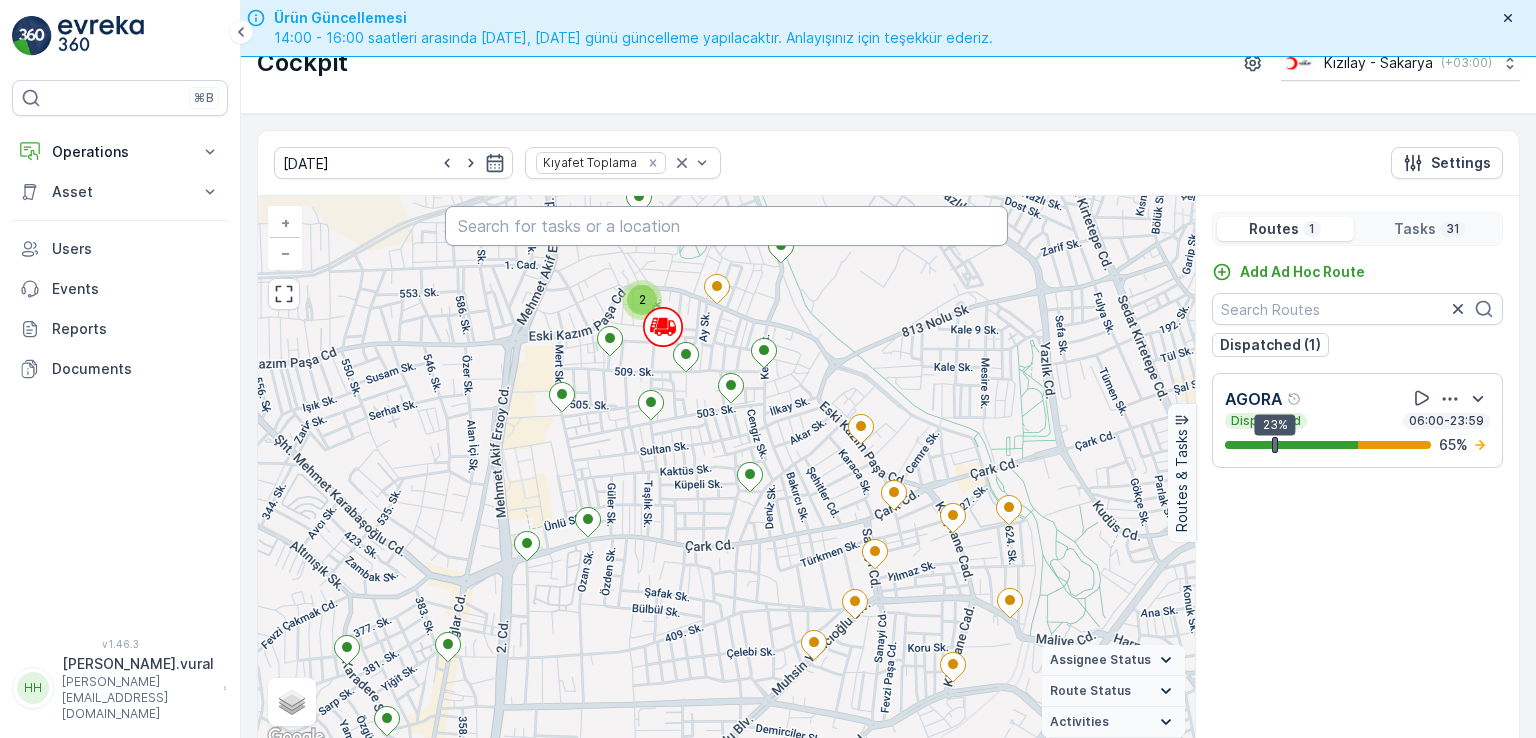 scroll, scrollTop: 0, scrollLeft: 0, axis: both 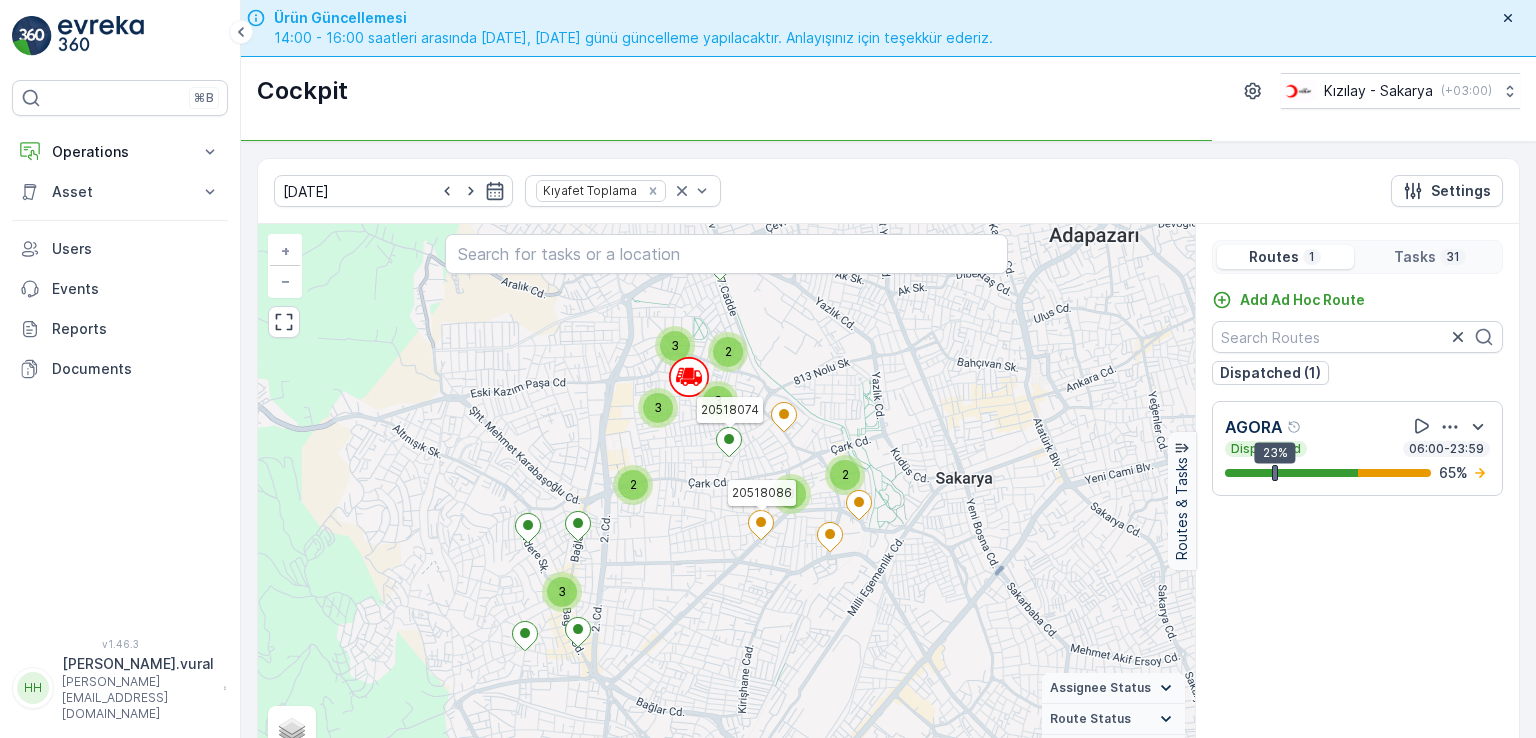drag, startPoint x: 772, startPoint y: 556, endPoint x: 761, endPoint y: 501, distance: 56.089214 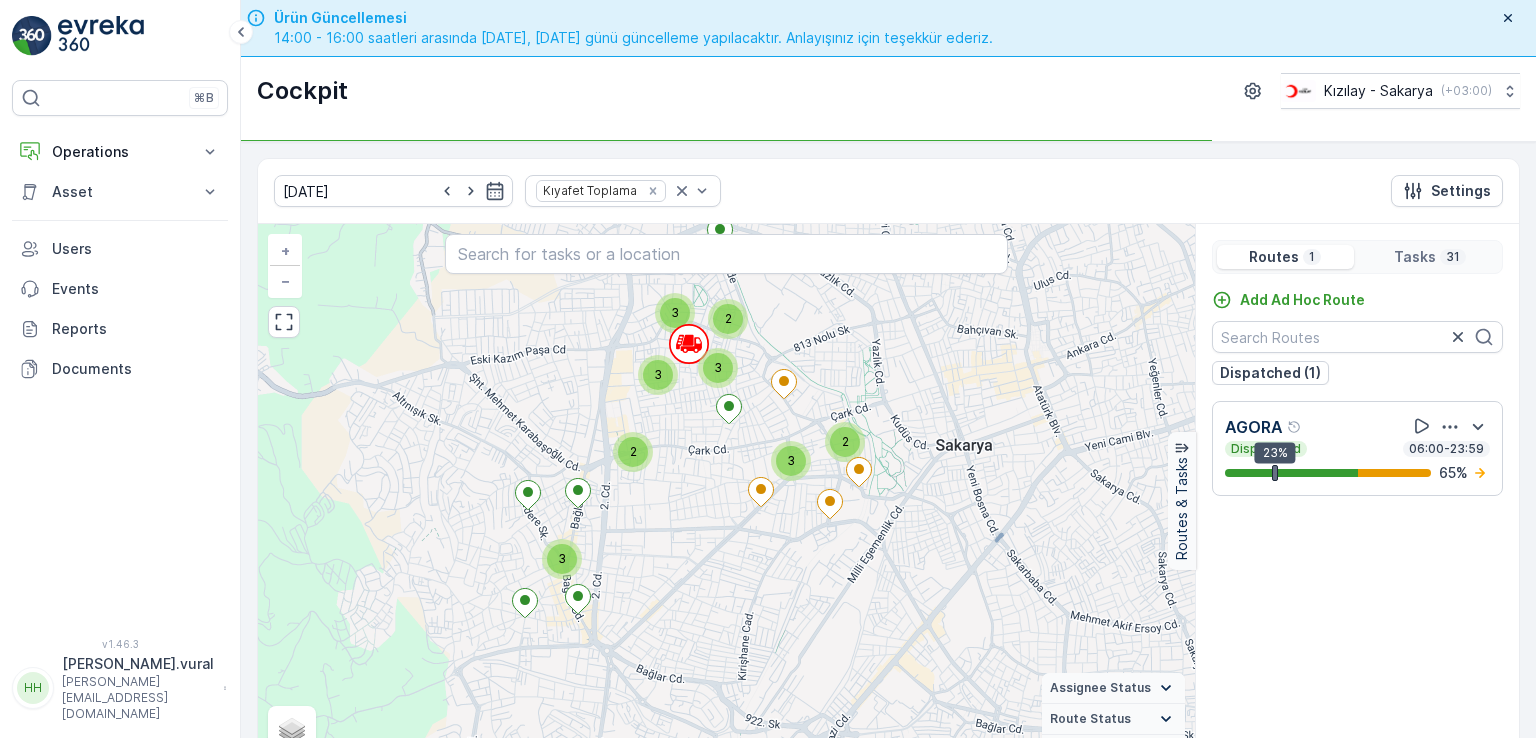 scroll, scrollTop: 40, scrollLeft: 0, axis: vertical 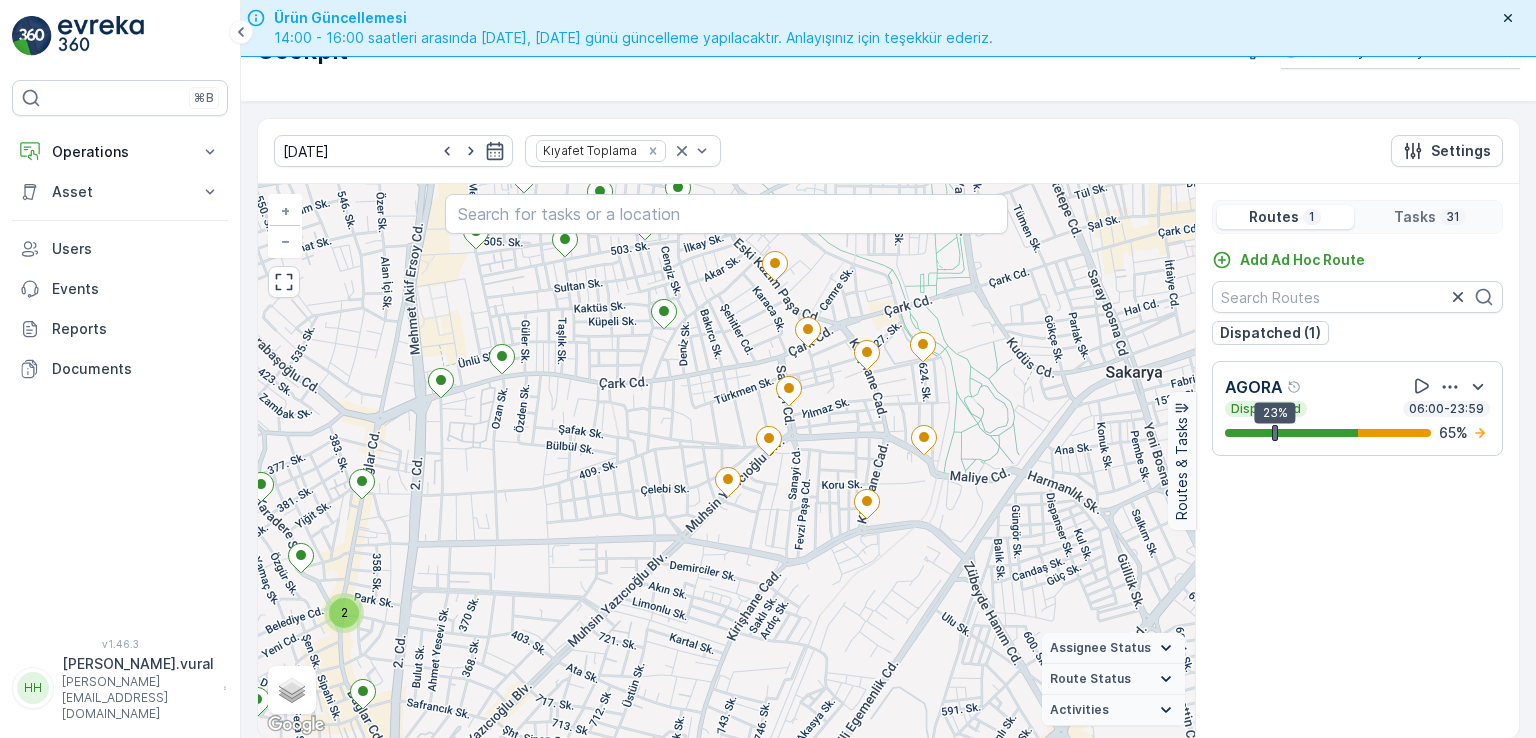 drag, startPoint x: 810, startPoint y: 539, endPoint x: 733, endPoint y: 596, distance: 95.80188 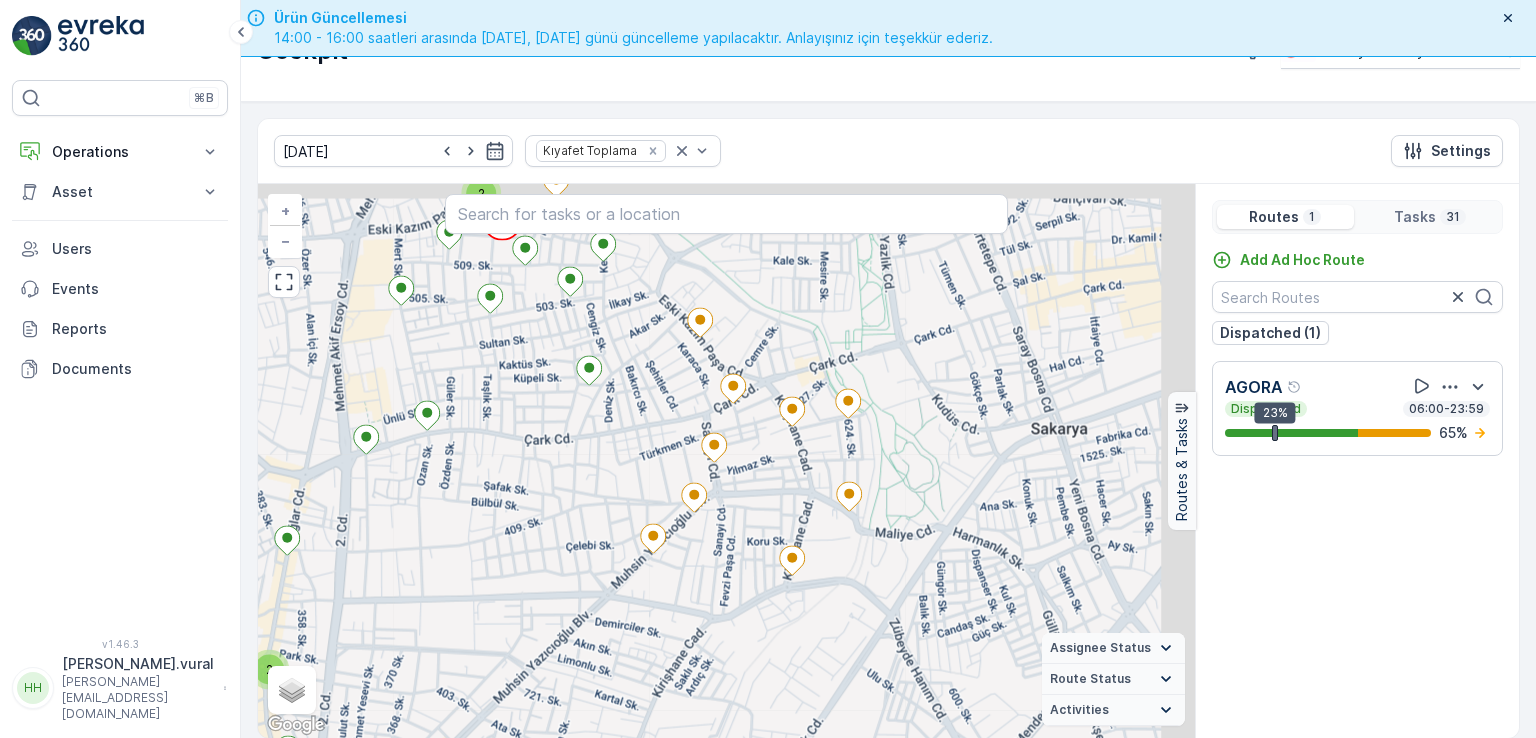 click on "2 2 + −  Satellite  Roadmap  Terrain  Hybrid  Leaflet Keyboard shortcuts Map Data Map data ©2025 Map data ©2025 200 m  Click to toggle between metric and imperial units Terms Report a map error Assignee Status On The Move Steady Route Status Upcoming Dispatched Finished Checkin VCR Fail Offline Undispatched Expired Cancelled Activities Start Point End Point Fuel Disposal Break Speed Limit" at bounding box center [726, 461] 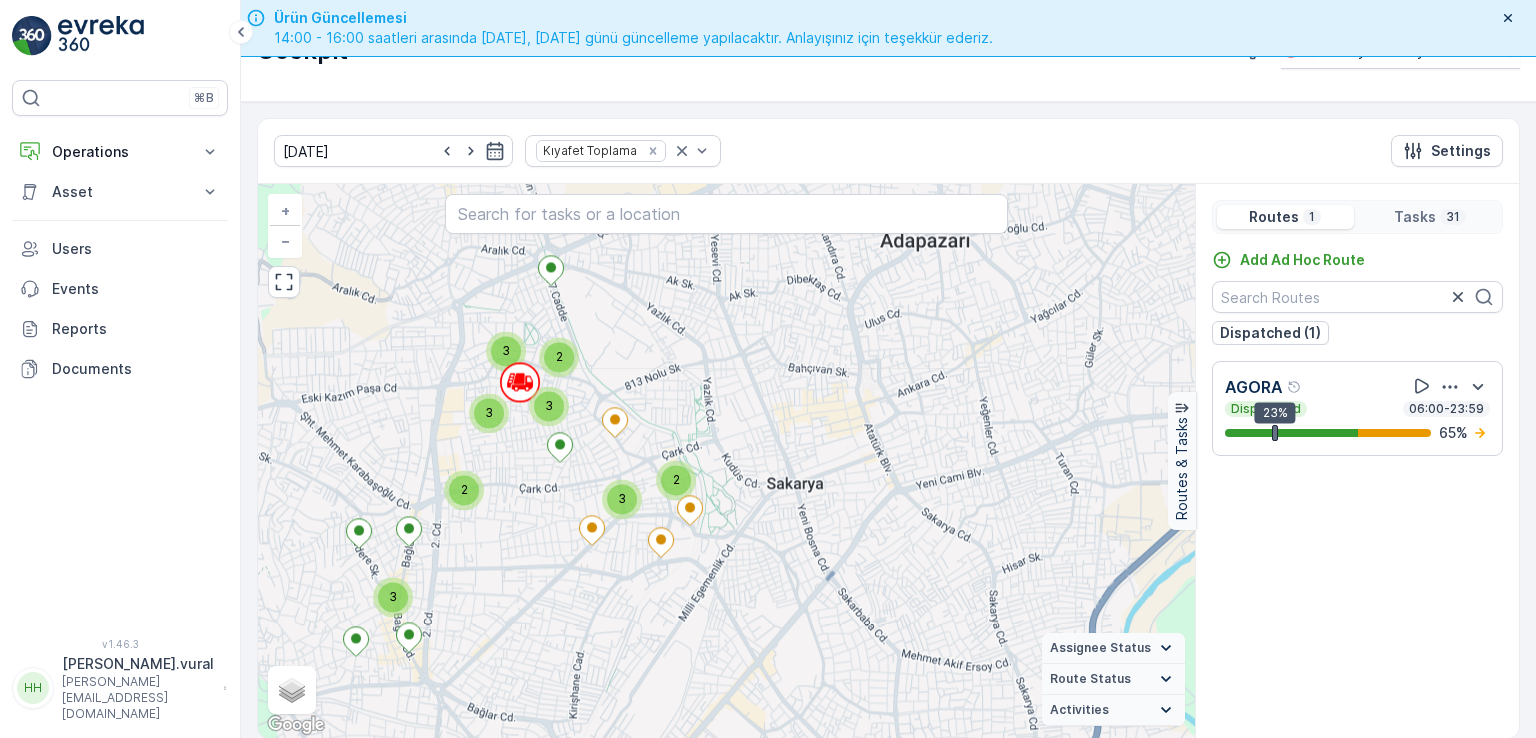 drag, startPoint x: 524, startPoint y: 575, endPoint x: 662, endPoint y: 524, distance: 147.12239 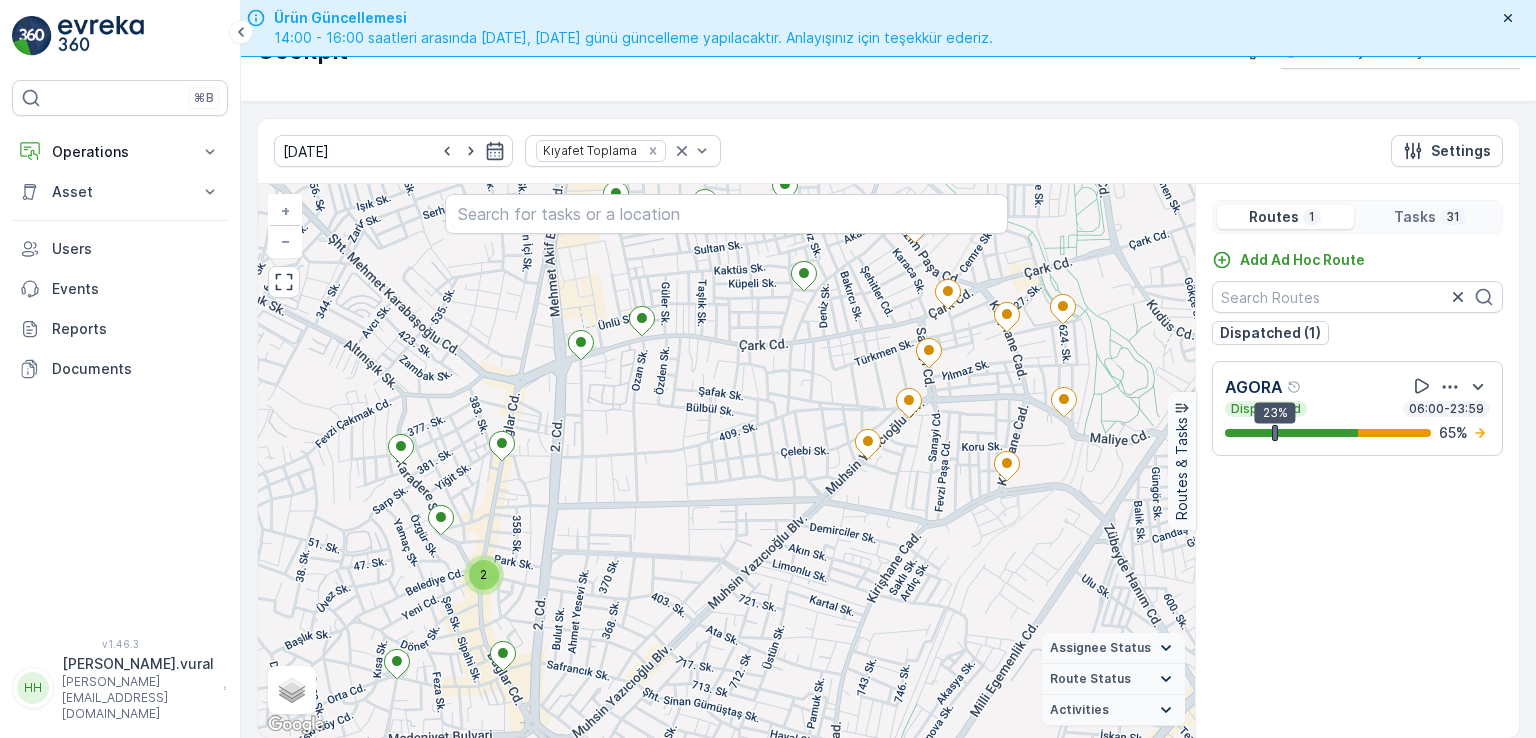 drag, startPoint x: 568, startPoint y: 544, endPoint x: 634, endPoint y: 471, distance: 98.4124 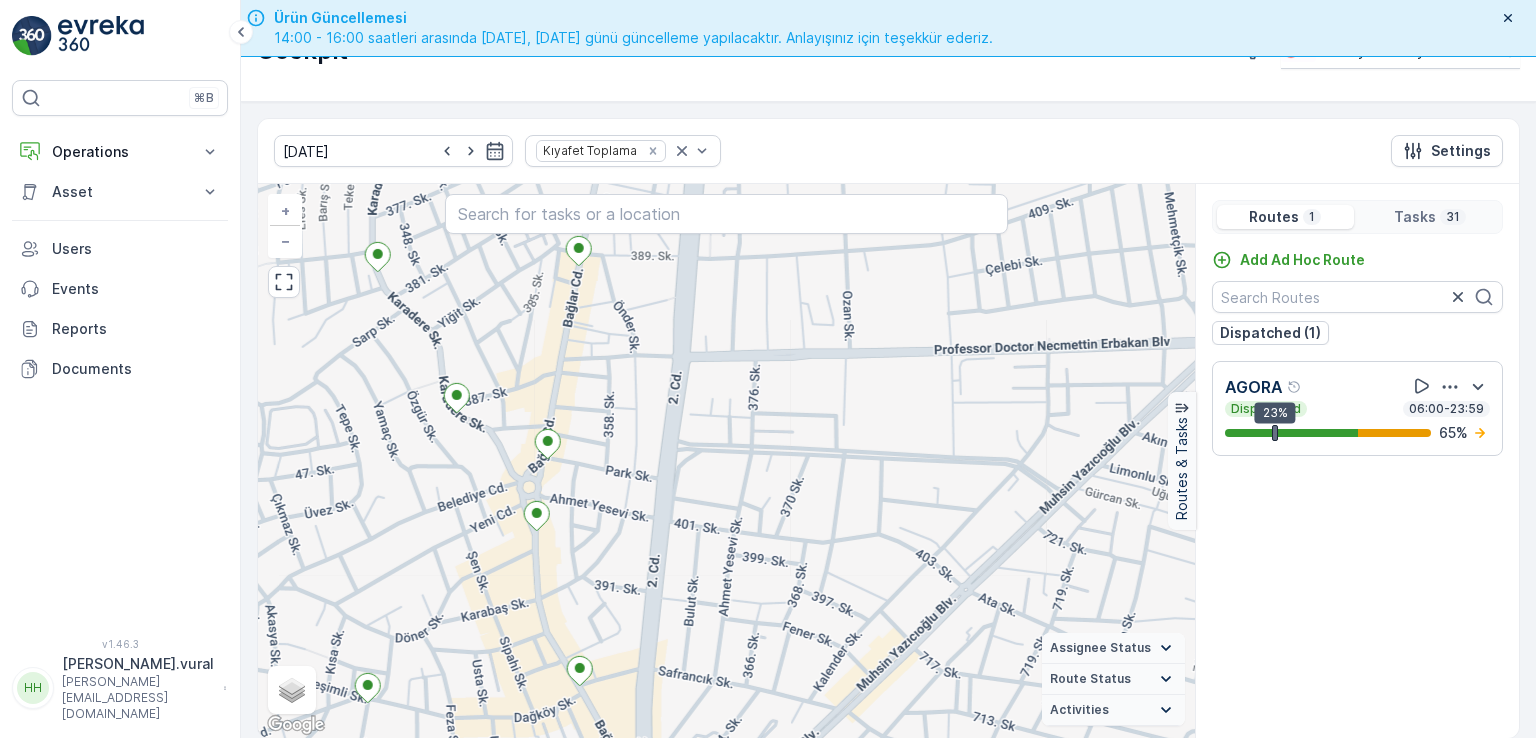 click on "20522600 20522599 + −  Satellite  Roadmap  Terrain  Hybrid  Leaflet Keyboard shortcuts Map Data Map data ©2025 Map data ©2025 100 m  Click to toggle between metric and imperial units Terms Report a map error Assignee Status On The Move Steady Route Status Upcoming Dispatched Finished Checkin VCR Fail Offline Undispatched Expired Cancelled Activities Start Point End Point Fuel Disposal Break Speed Limit" at bounding box center (726, 461) 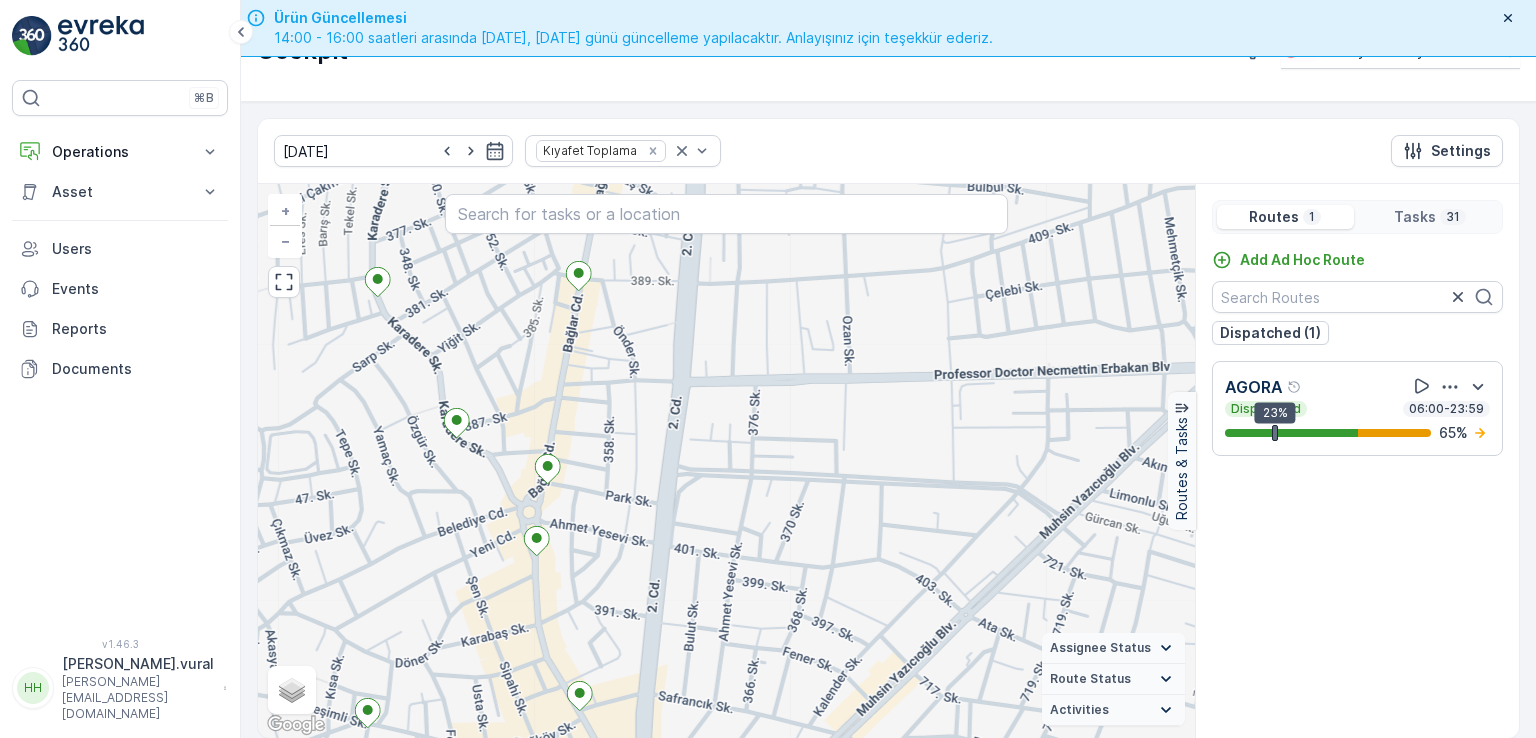 drag, startPoint x: 591, startPoint y: 365, endPoint x: 582, endPoint y: 485, distance: 120.33703 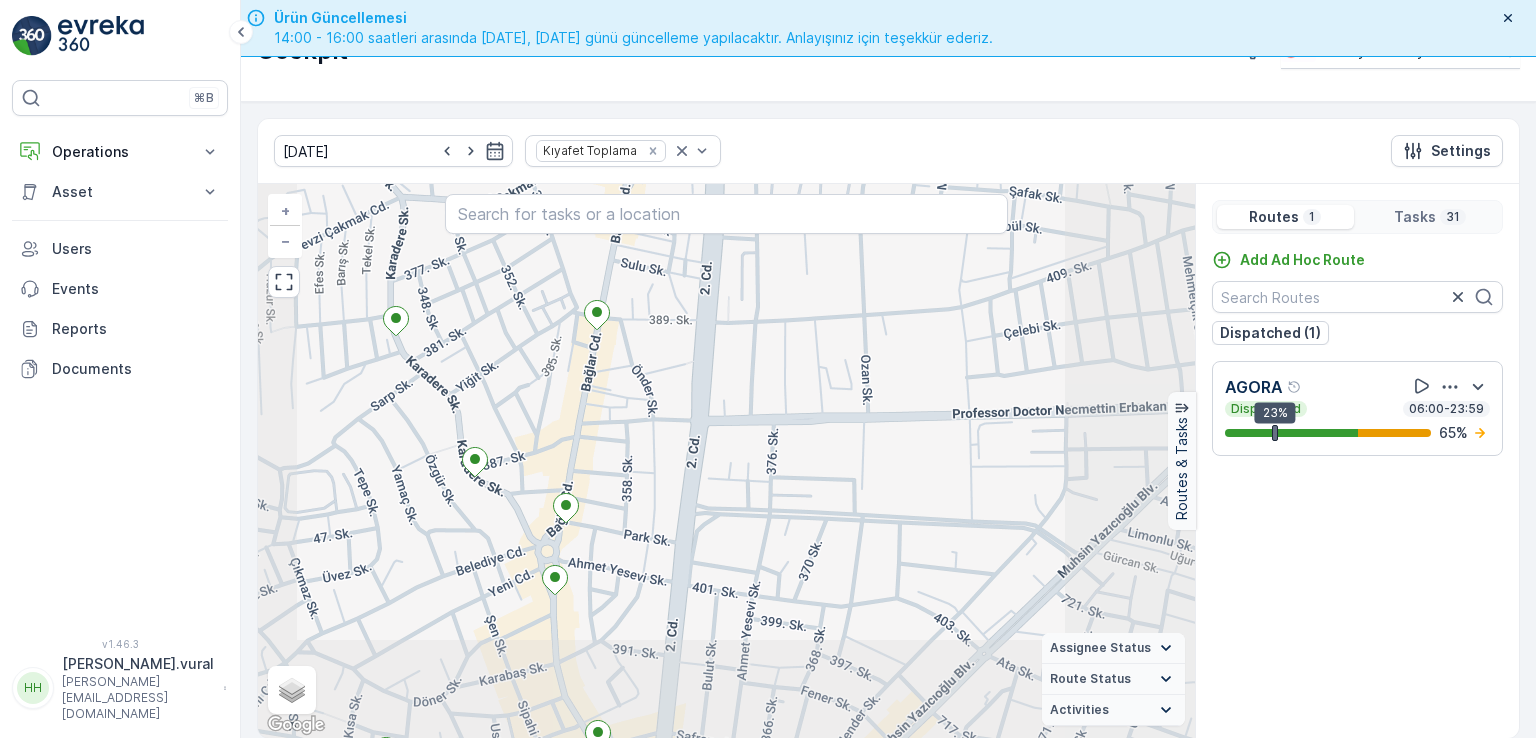 drag, startPoint x: 728, startPoint y: 452, endPoint x: 714, endPoint y: 497, distance: 47.127487 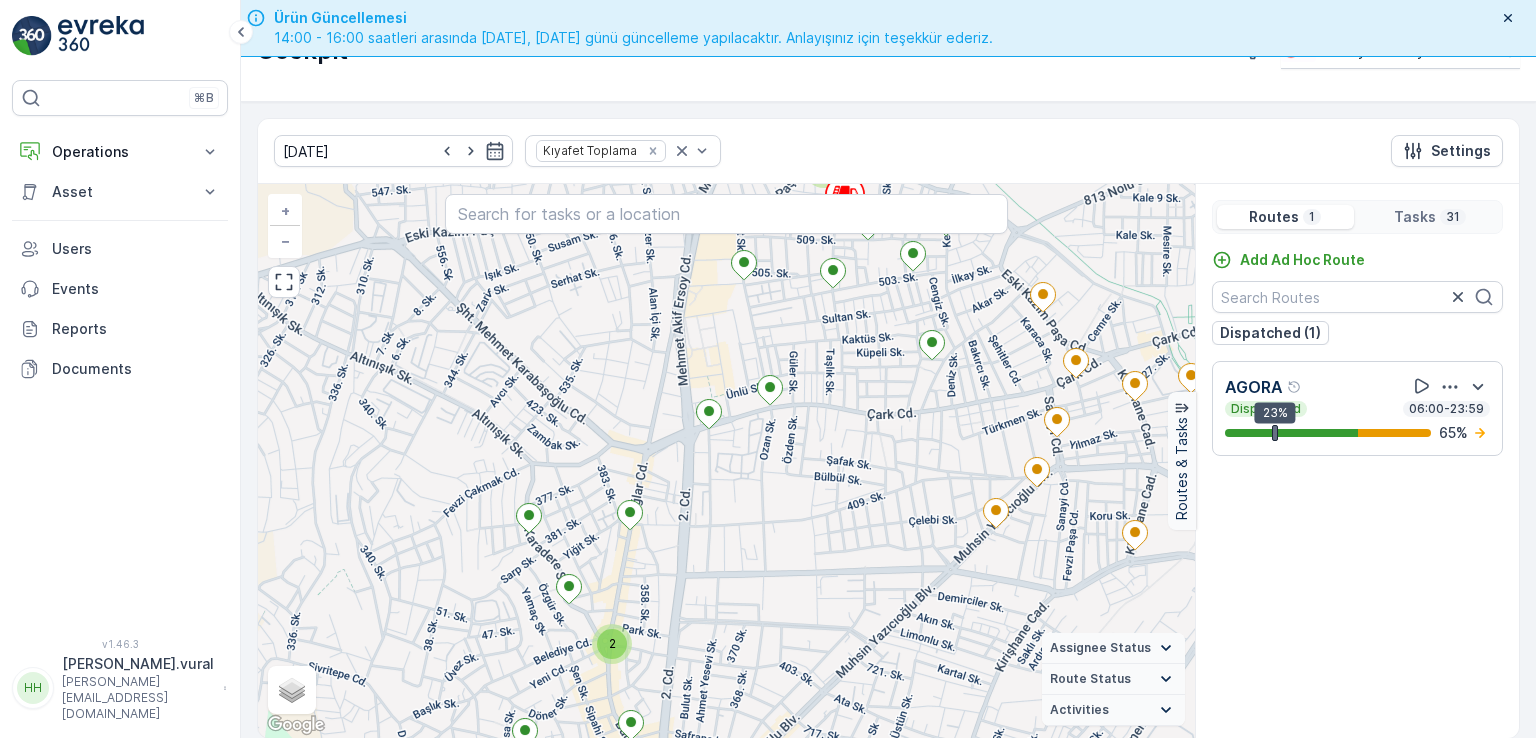 drag, startPoint x: 756, startPoint y: 399, endPoint x: 731, endPoint y: 560, distance: 162.92943 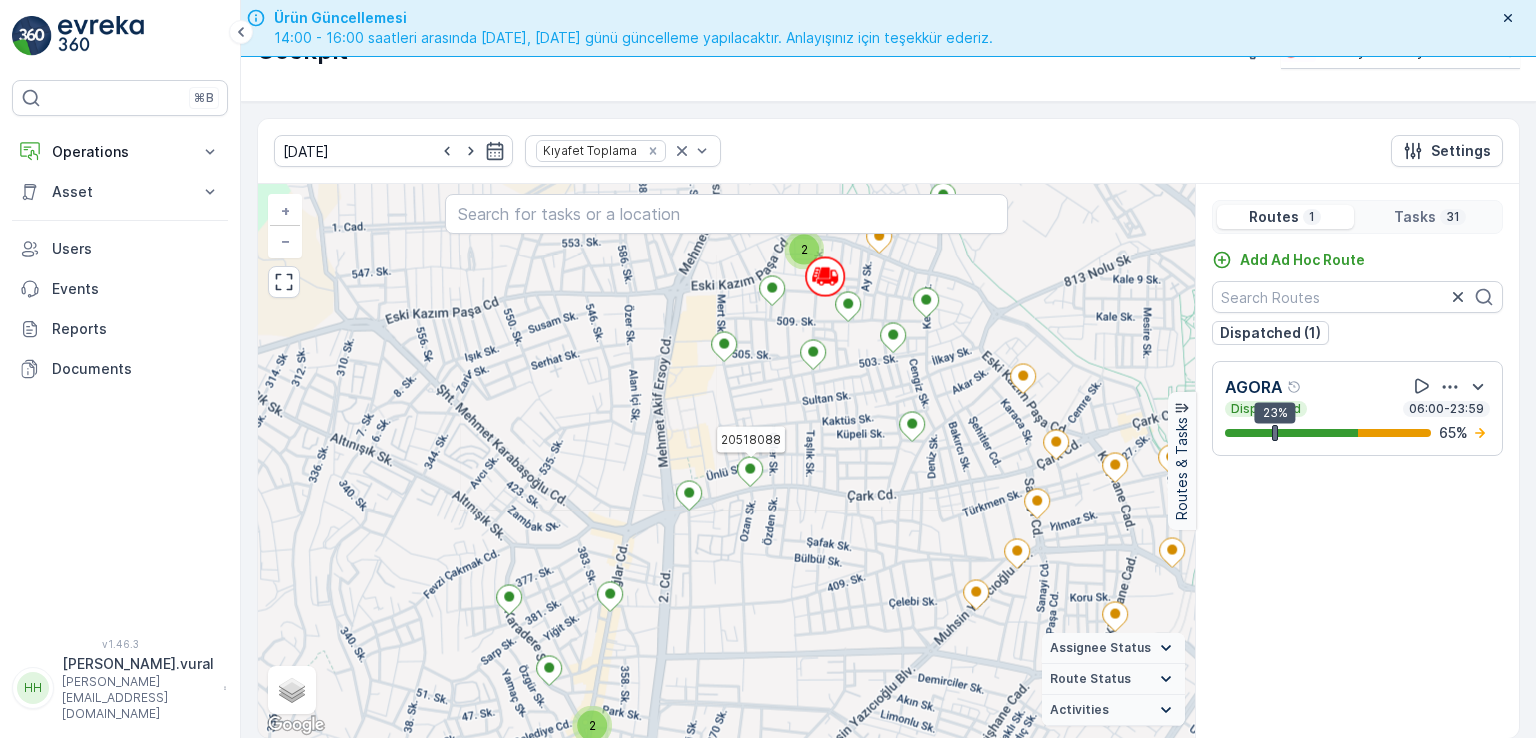 drag, startPoint x: 854, startPoint y: 528, endPoint x: 852, endPoint y: 541, distance: 13.152946 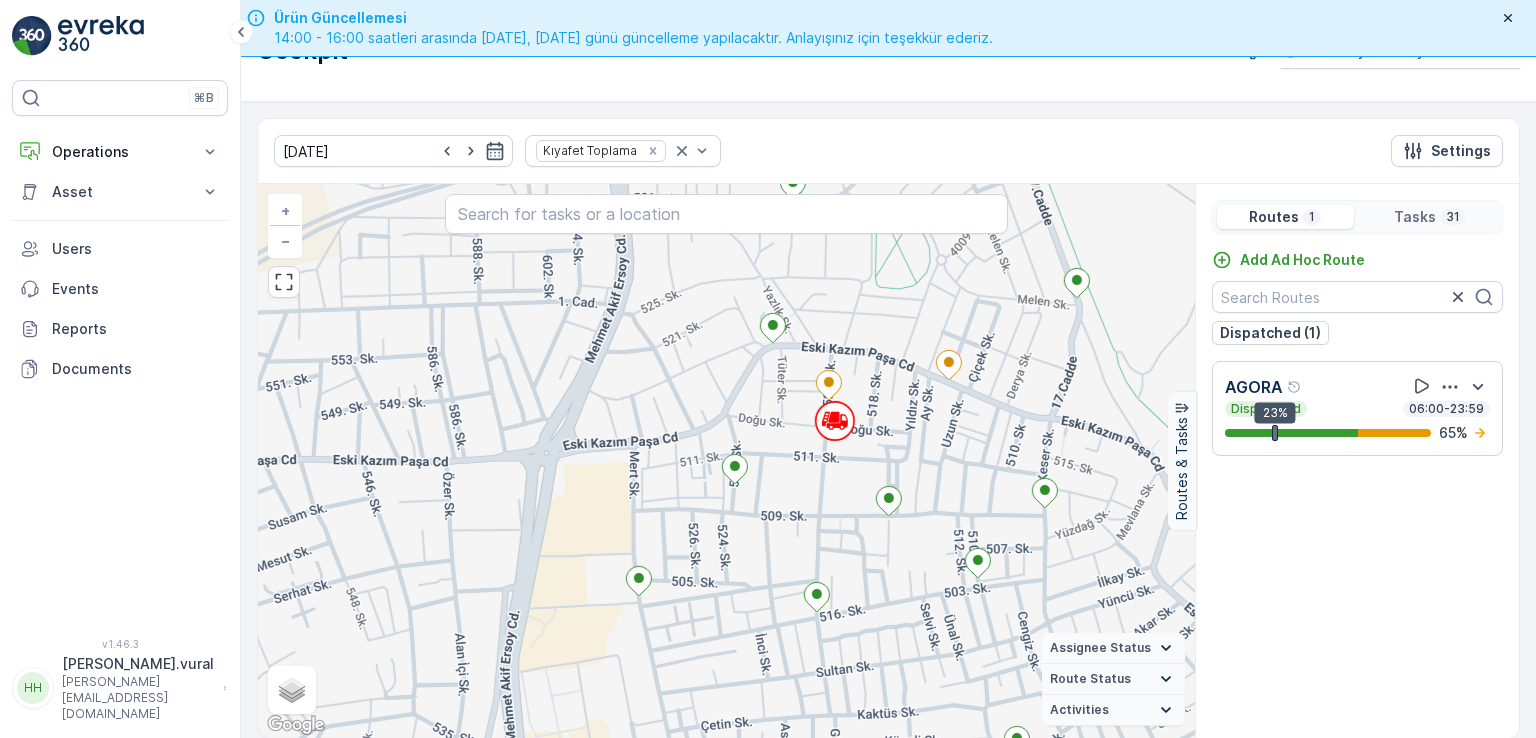 drag, startPoint x: 840, startPoint y: 283, endPoint x: 820, endPoint y: 376, distance: 95.12623 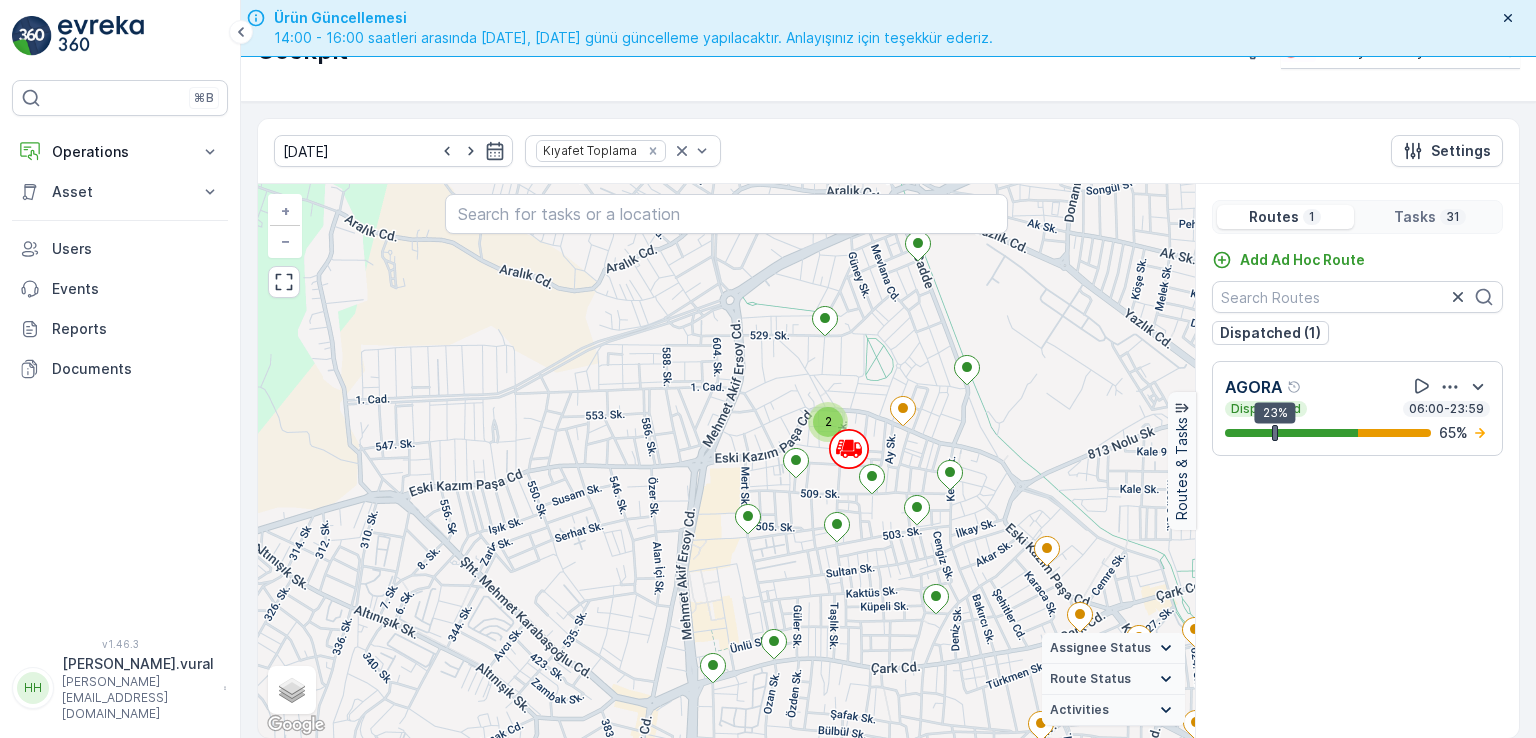 drag, startPoint x: 888, startPoint y: 584, endPoint x: 831, endPoint y: 411, distance: 182.14828 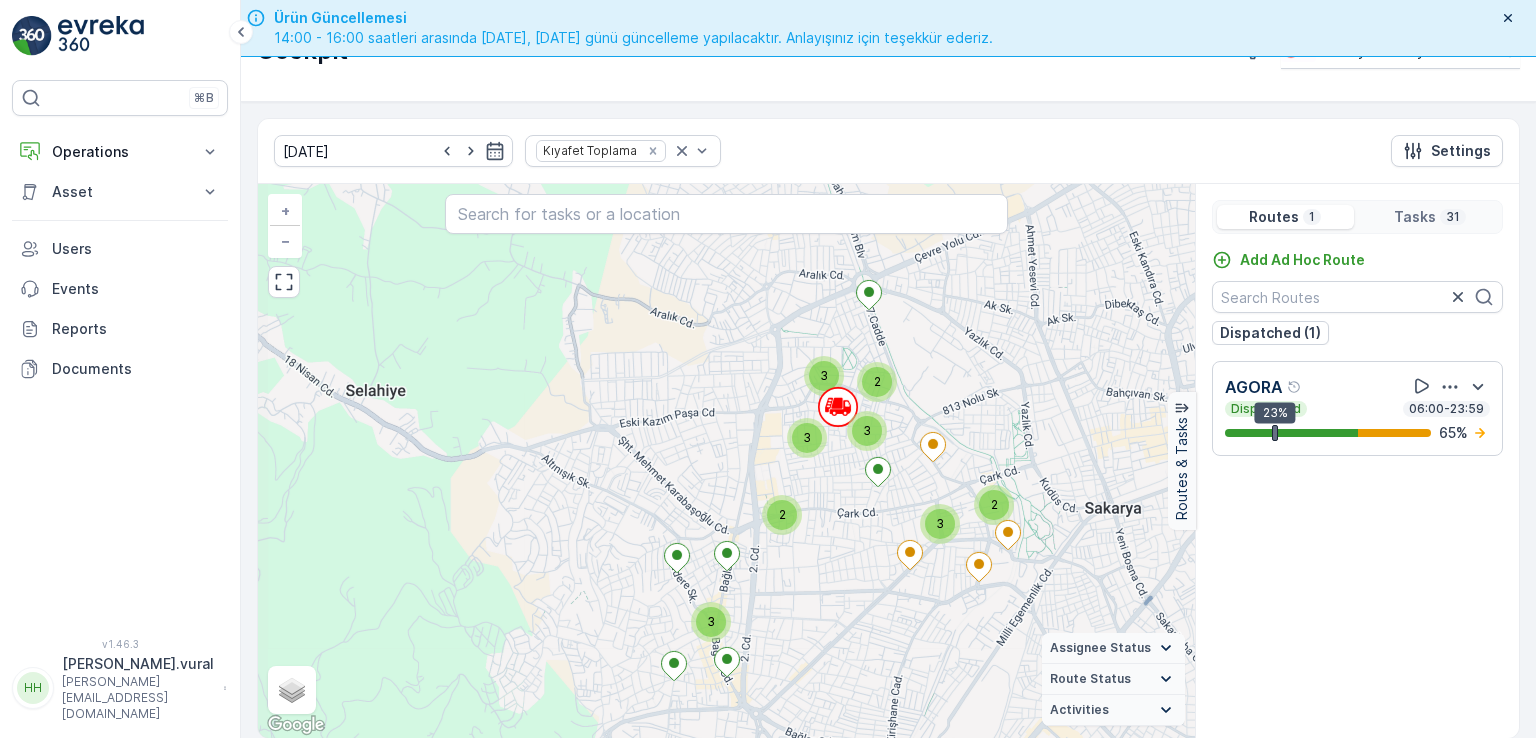 drag, startPoint x: 839, startPoint y: 568, endPoint x: 789, endPoint y: 449, distance: 129.0775 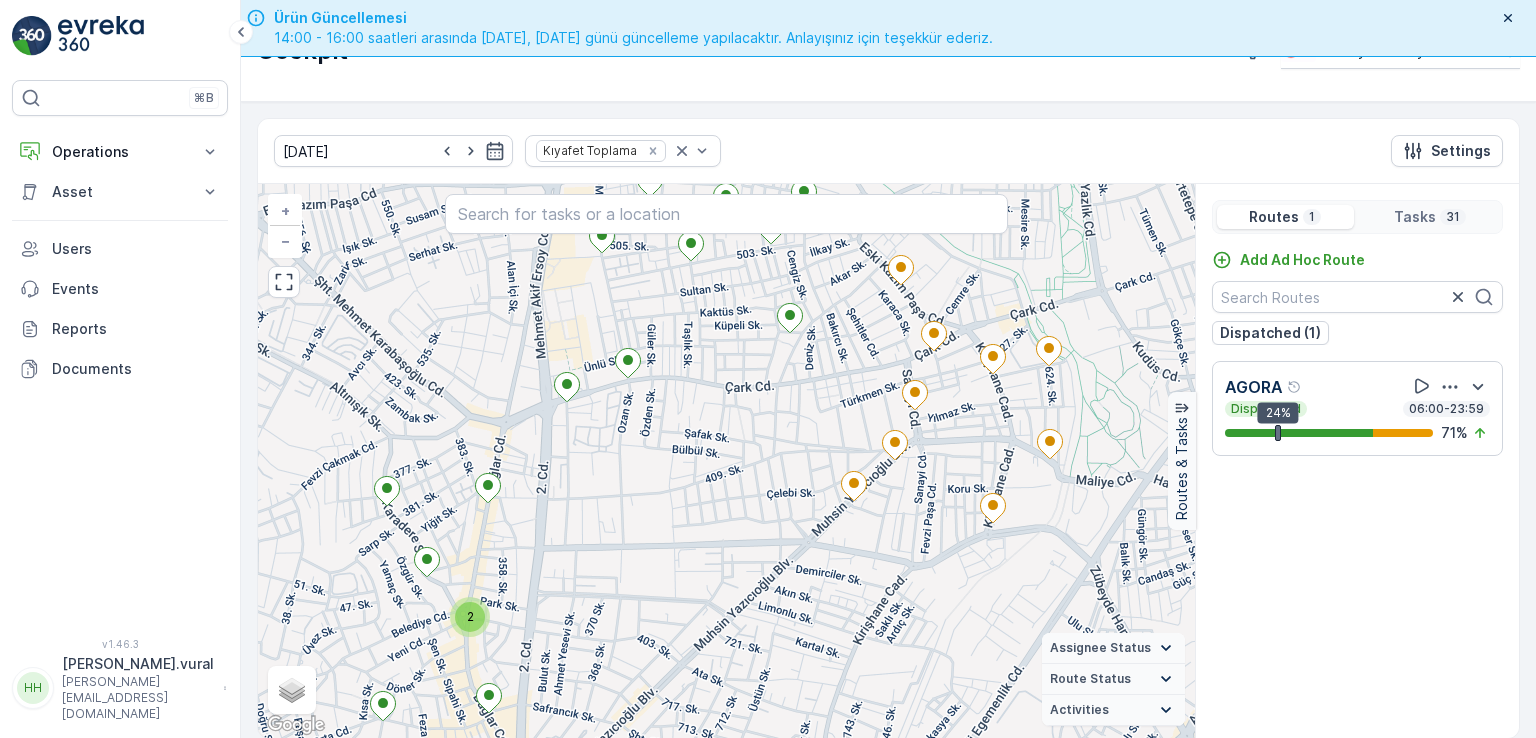 drag, startPoint x: 784, startPoint y: 469, endPoint x: 756, endPoint y: 644, distance: 177.22585 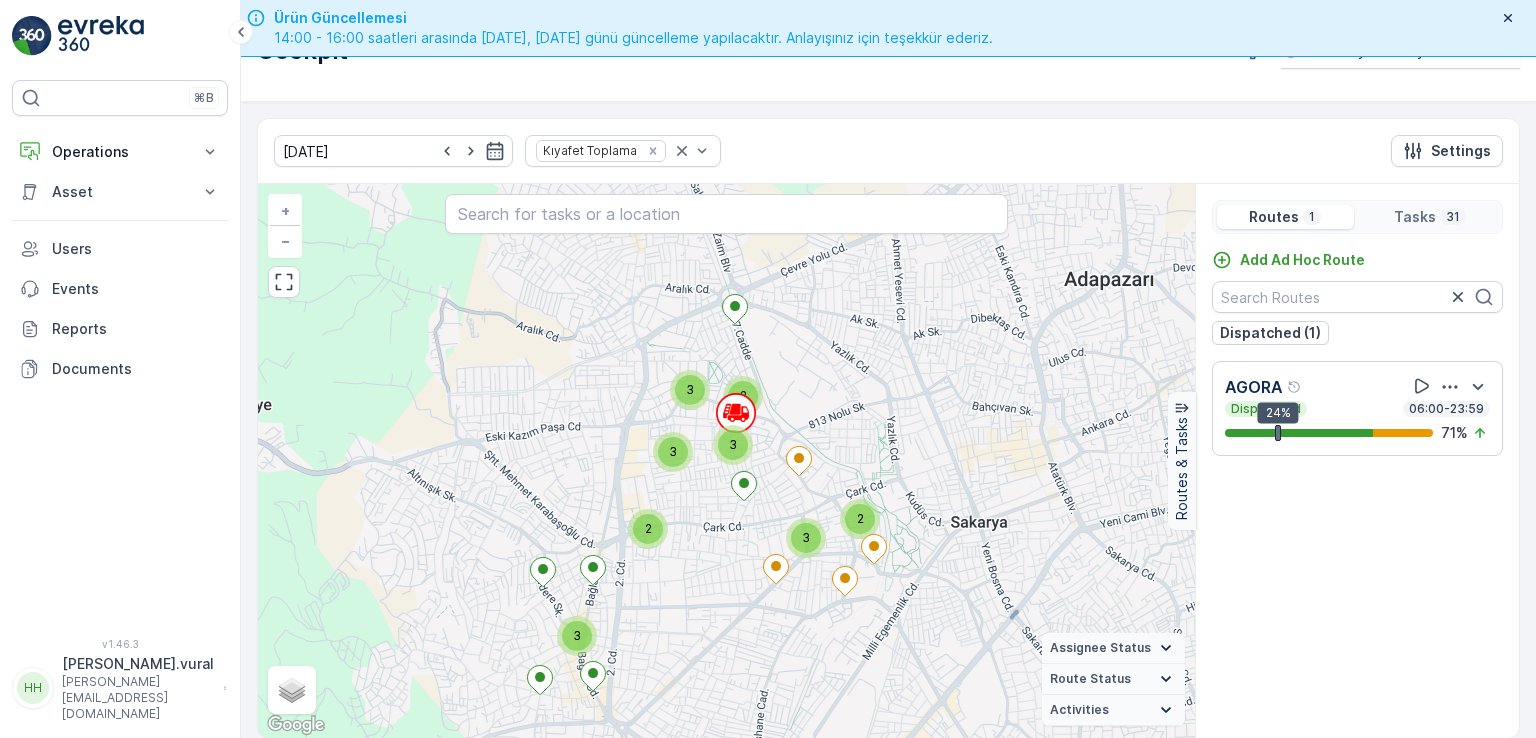 drag, startPoint x: 747, startPoint y: 539, endPoint x: 747, endPoint y: 521, distance: 18 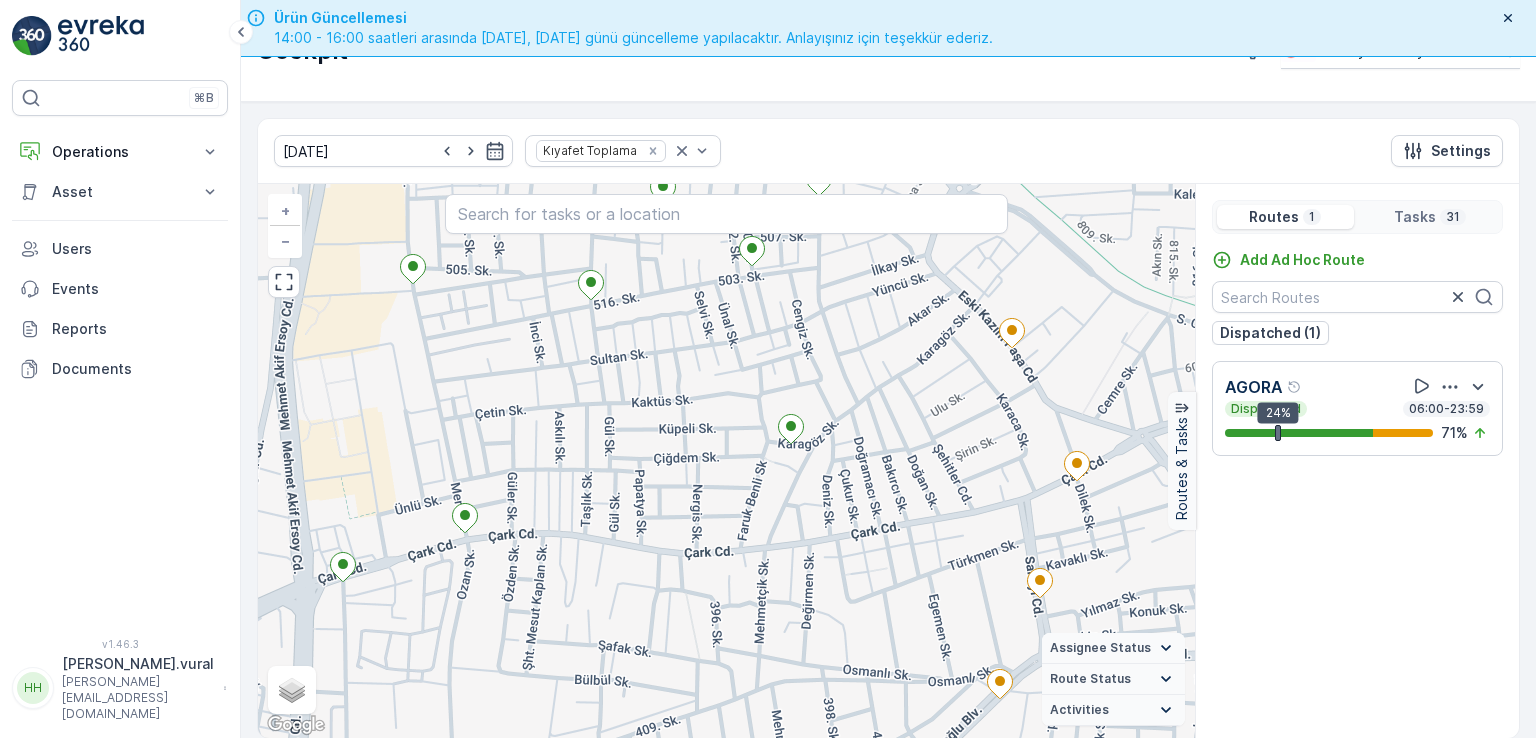 drag, startPoint x: 685, startPoint y: 418, endPoint x: 674, endPoint y: 607, distance: 189.31984 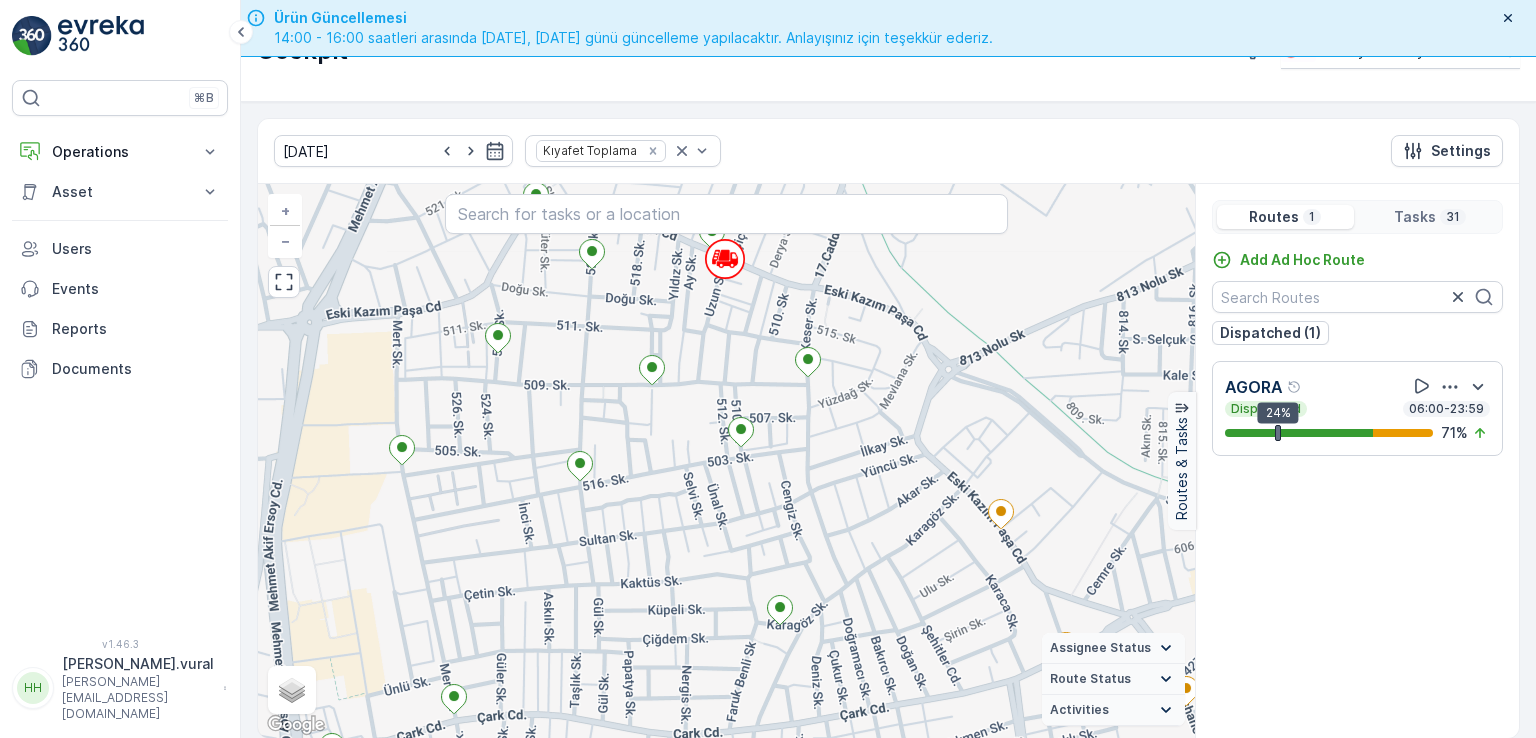 drag, startPoint x: 746, startPoint y: 571, endPoint x: 738, endPoint y: 630, distance: 59.5399 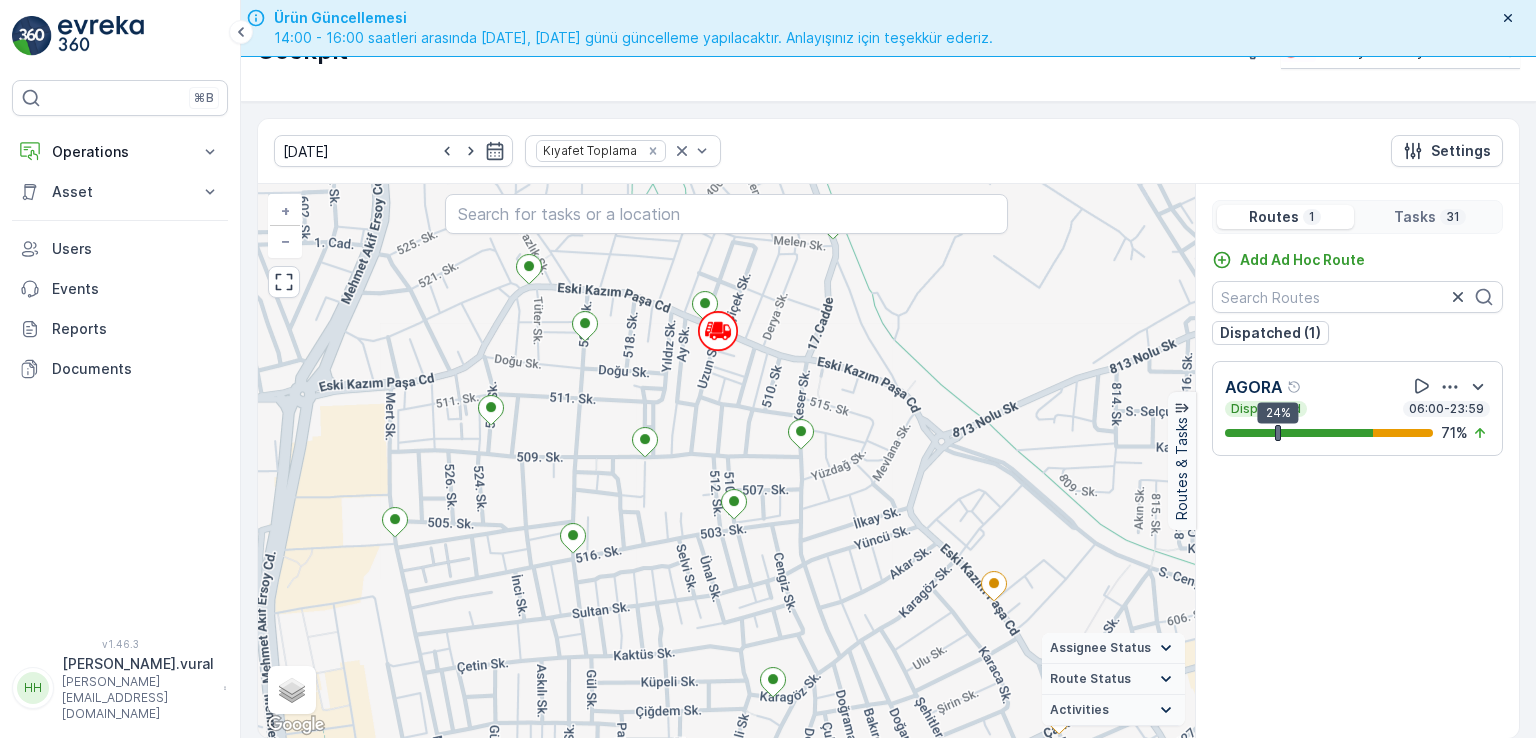 click on "+ −  Satellite  Roadmap  Terrain  Hybrid  Leaflet Keyboard shortcuts Map Data Map data ©2025 Map data ©2025 100 m  Click to toggle between metric and imperial units Terms Report a map error Assignee Status On The Move Steady Route Status Upcoming Dispatched Finished Checkin VCR Fail Offline Undispatched Expired Cancelled Activities Start Point End Point Fuel Disposal Break Speed Limit" at bounding box center [726, 461] 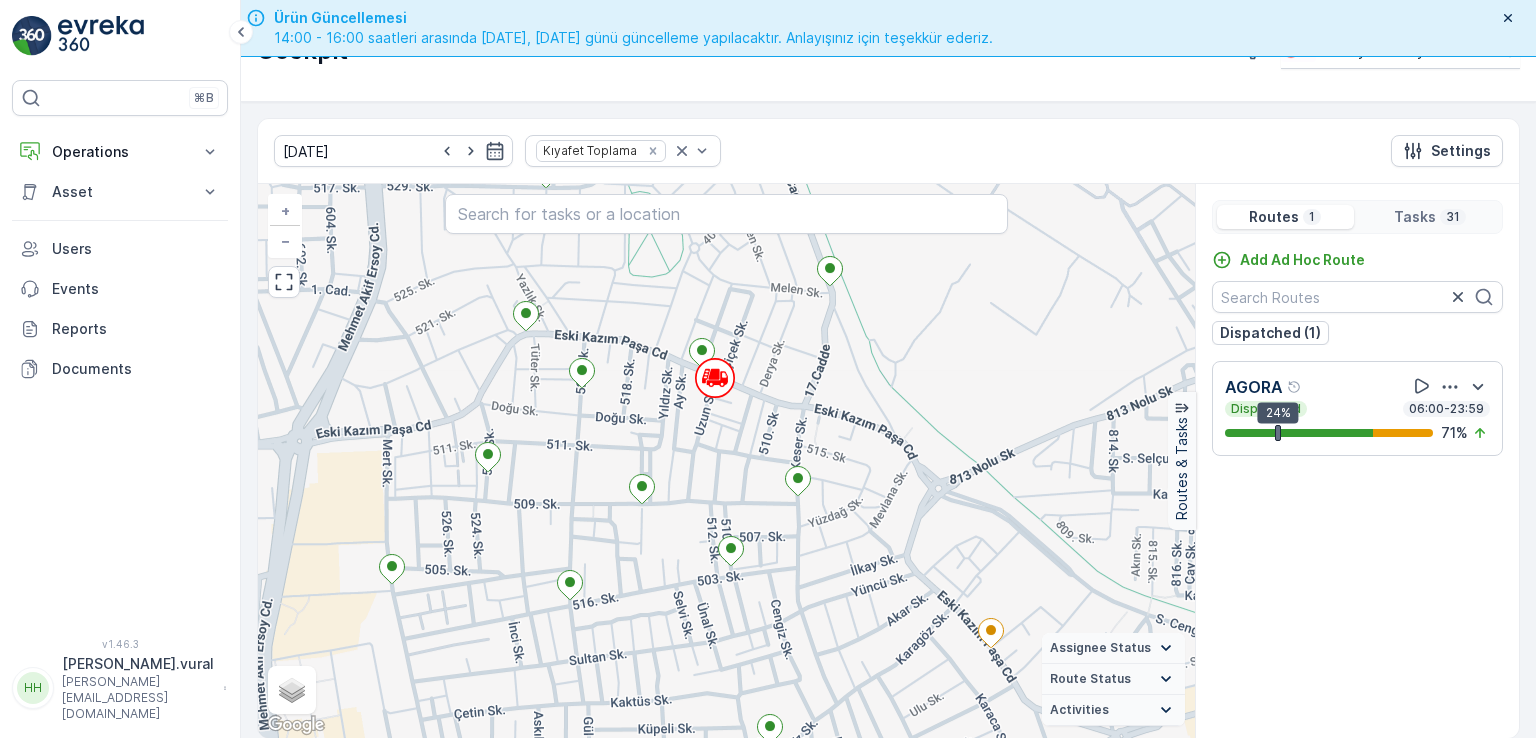 drag, startPoint x: 778, startPoint y: 359, endPoint x: 775, endPoint y: 401, distance: 42.107006 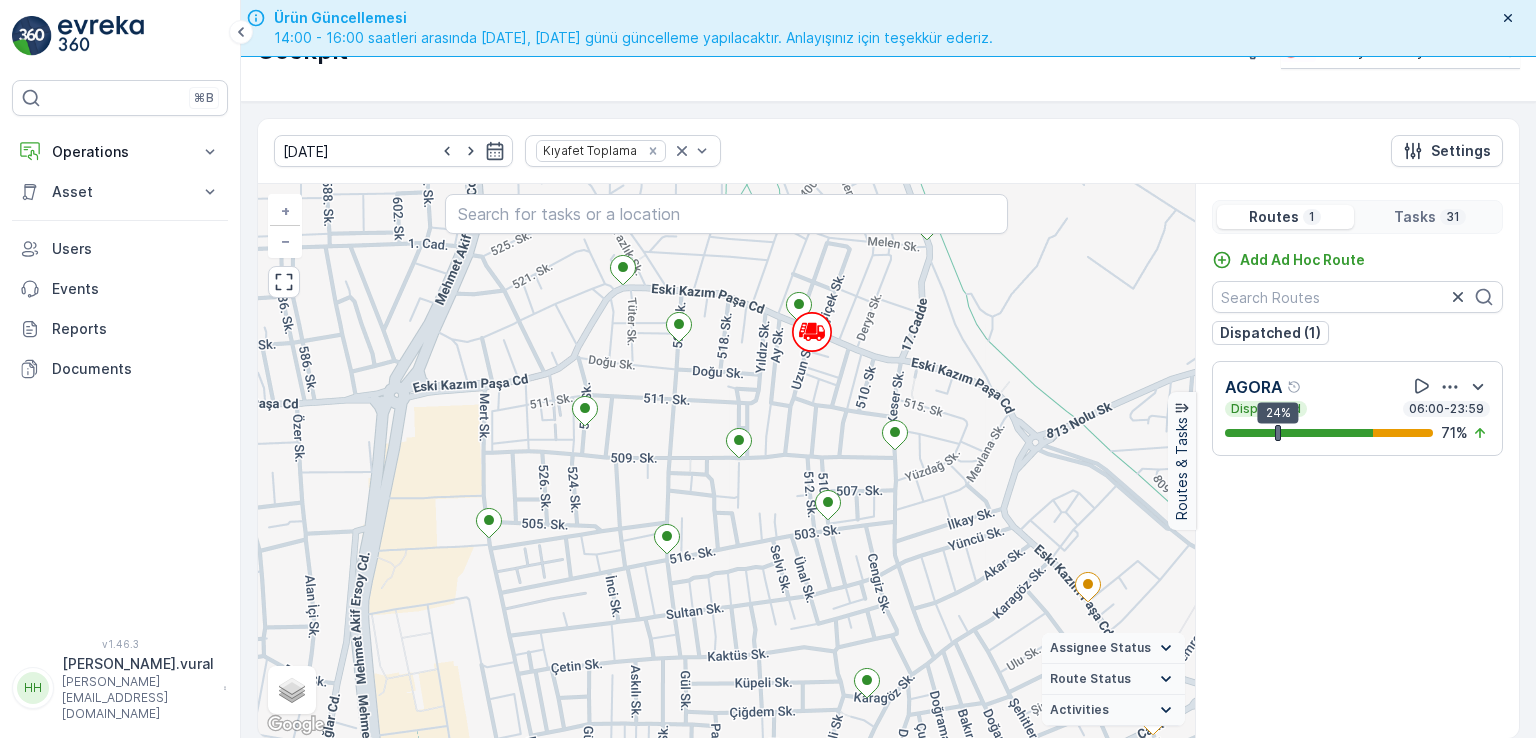 click on "20518073 + −  Satellite  Roadmap  Terrain  Hybrid  Leaflet Keyboard shortcuts Map Data Map data ©2025 Map data ©2025 100 m  Click to toggle between metric and imperial units Terms Report a map error Assignee Status On The Move Steady Route Status Upcoming Dispatched Finished Checkin VCR Fail Offline Undispatched Expired Cancelled Activities Start Point End Point Fuel Disposal Break Speed Limit" at bounding box center (726, 461) 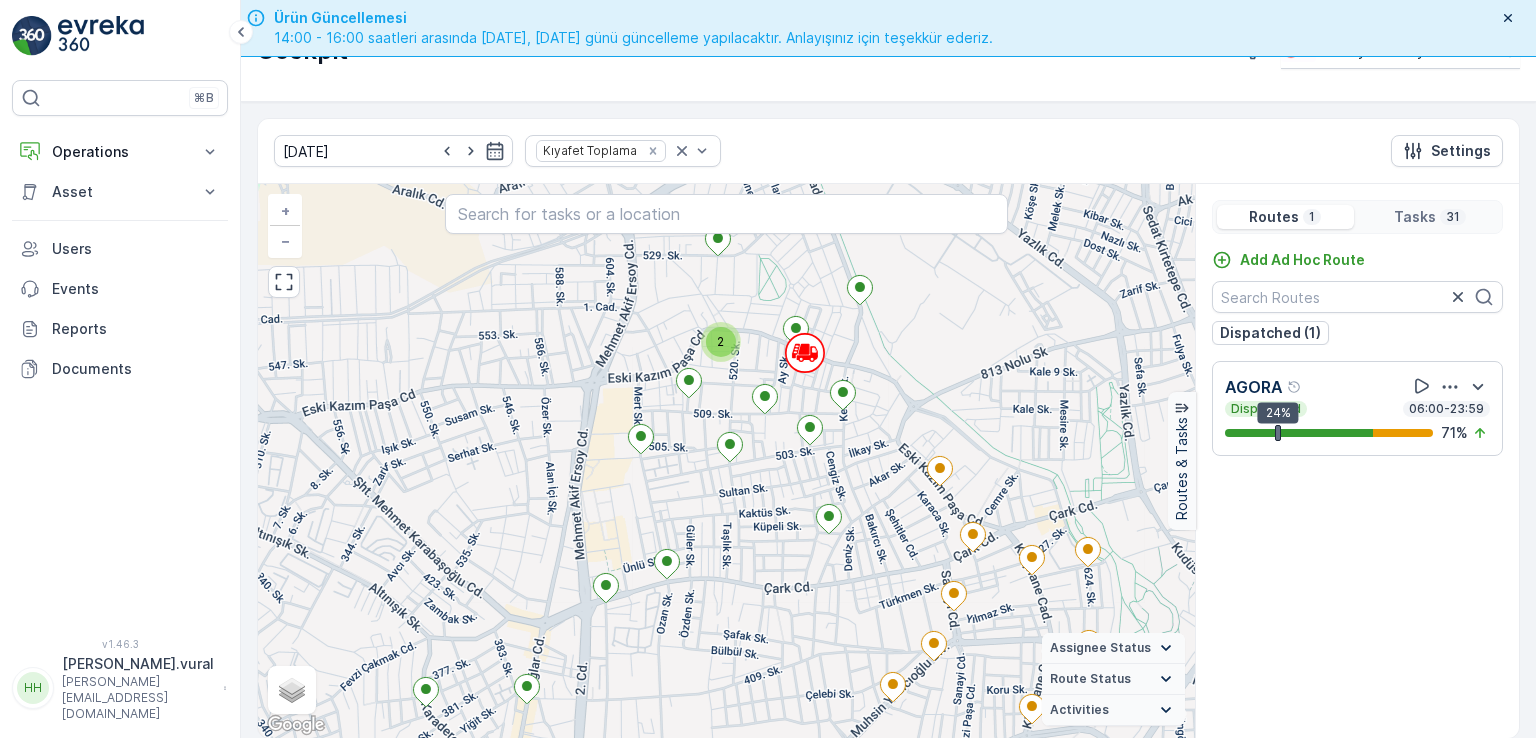 drag, startPoint x: 688, startPoint y: 576, endPoint x: 730, endPoint y: 456, distance: 127.13772 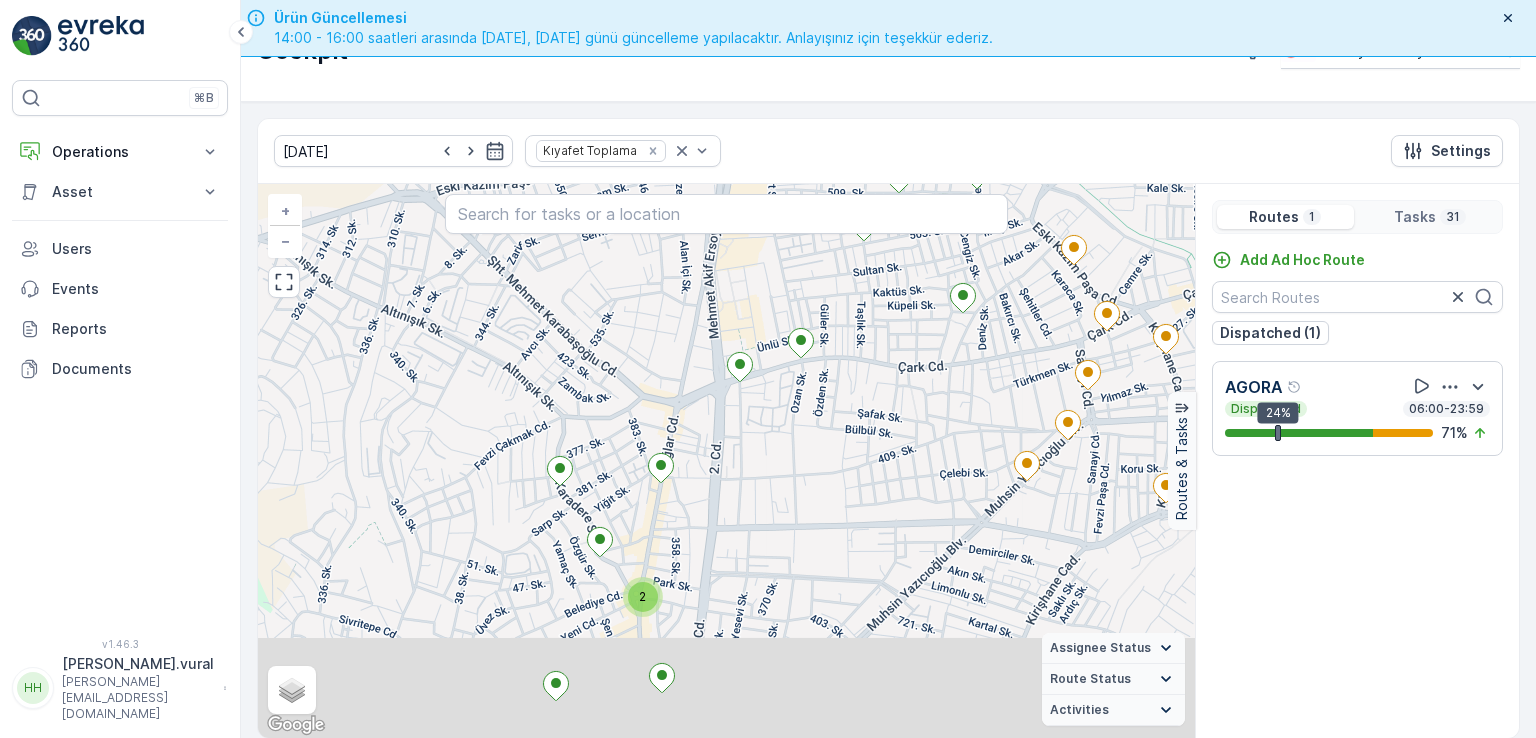 drag, startPoint x: 623, startPoint y: 608, endPoint x: 737, endPoint y: 443, distance: 200.55174 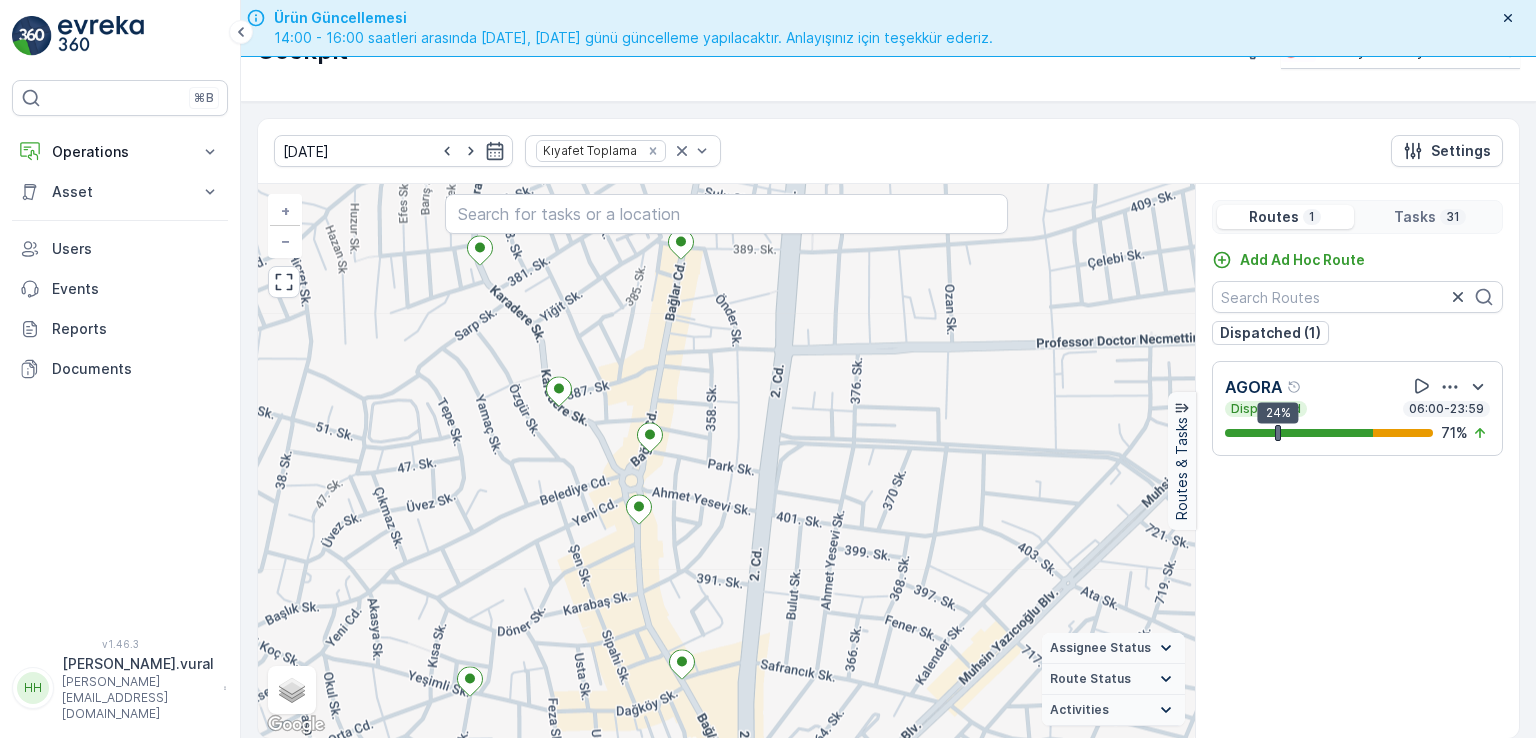 drag, startPoint x: 701, startPoint y: 590, endPoint x: 744, endPoint y: 437, distance: 158.92766 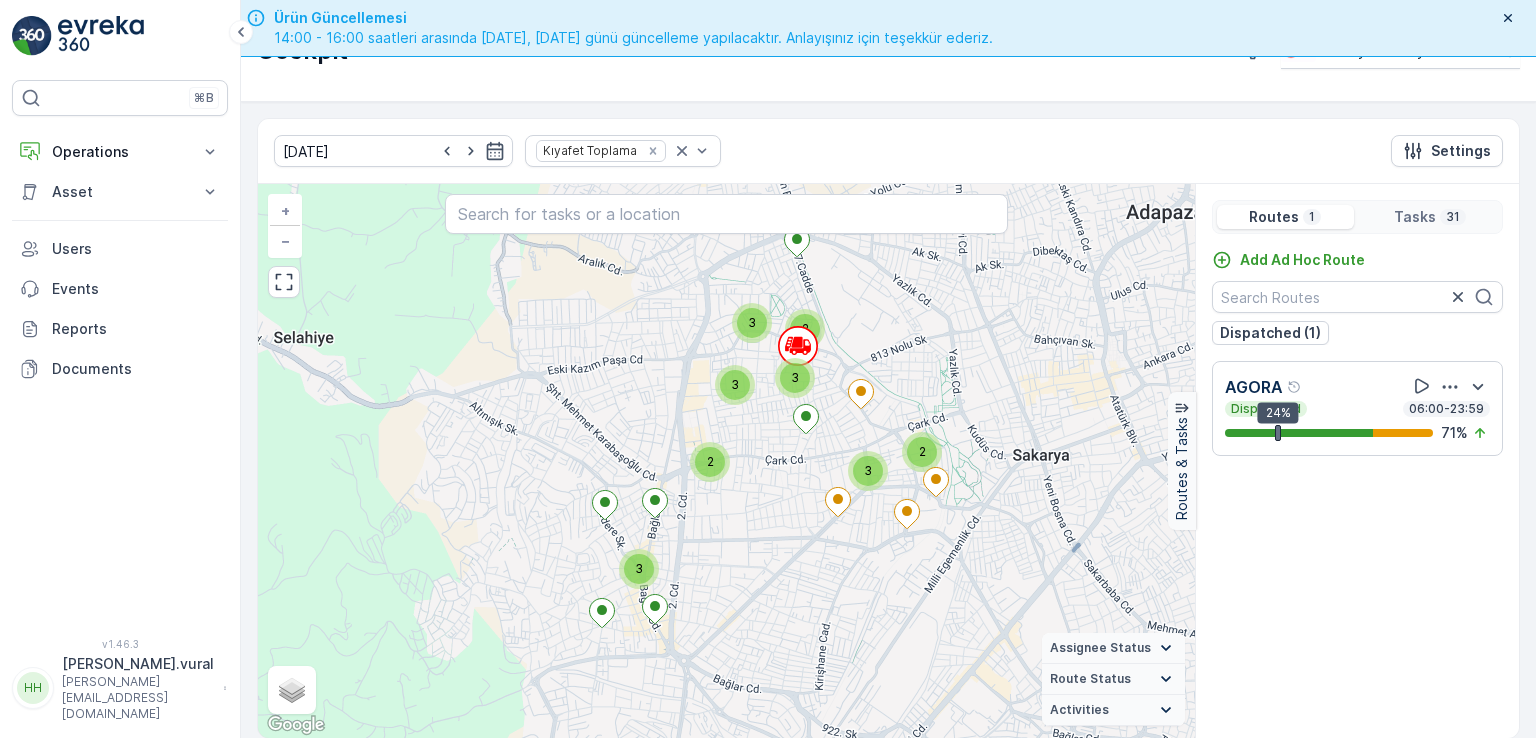 drag, startPoint x: 764, startPoint y: 577, endPoint x: 728, endPoint y: 480, distance: 103.46497 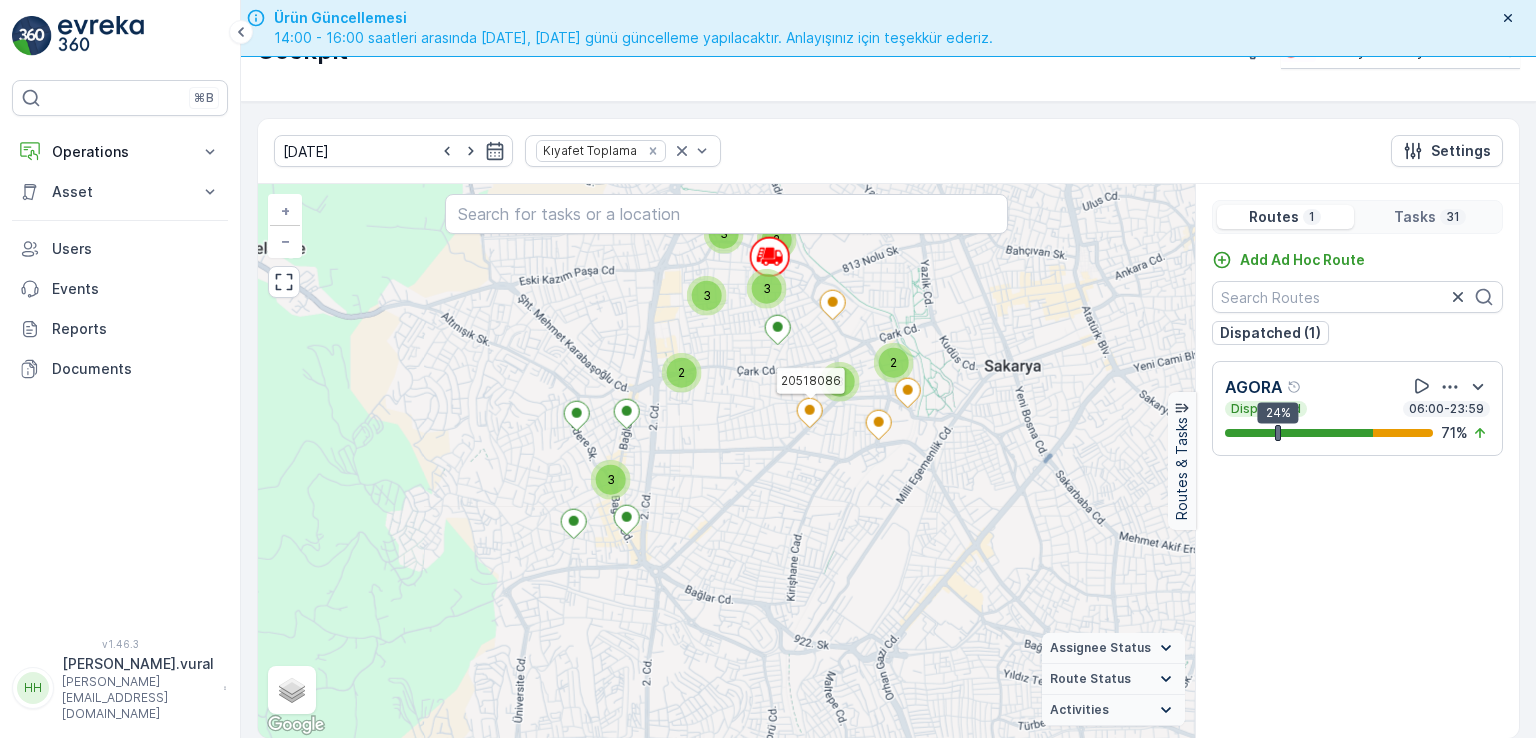 drag, startPoint x: 756, startPoint y: 495, endPoint x: 752, endPoint y: 476, distance: 19.416489 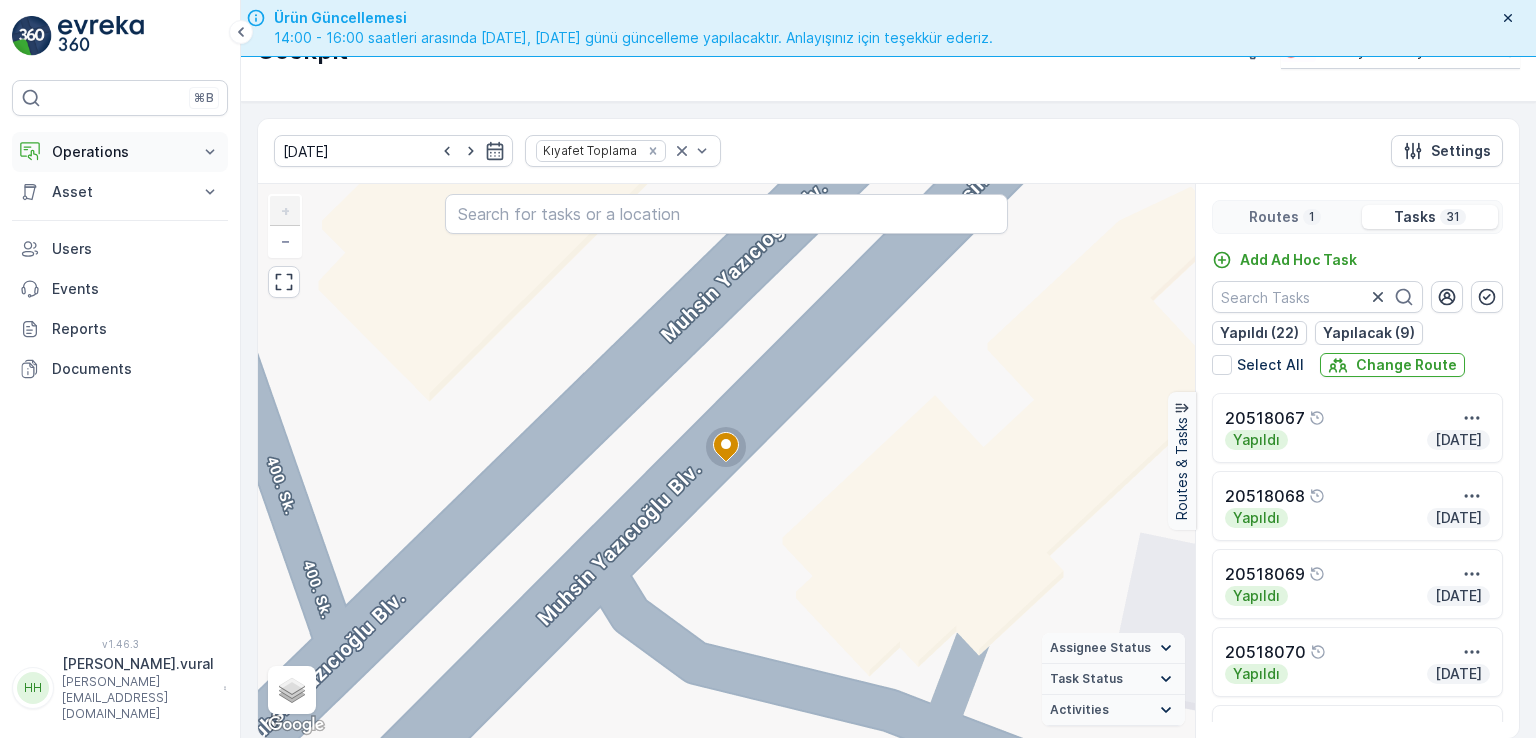 click on "Operations" at bounding box center [120, 152] 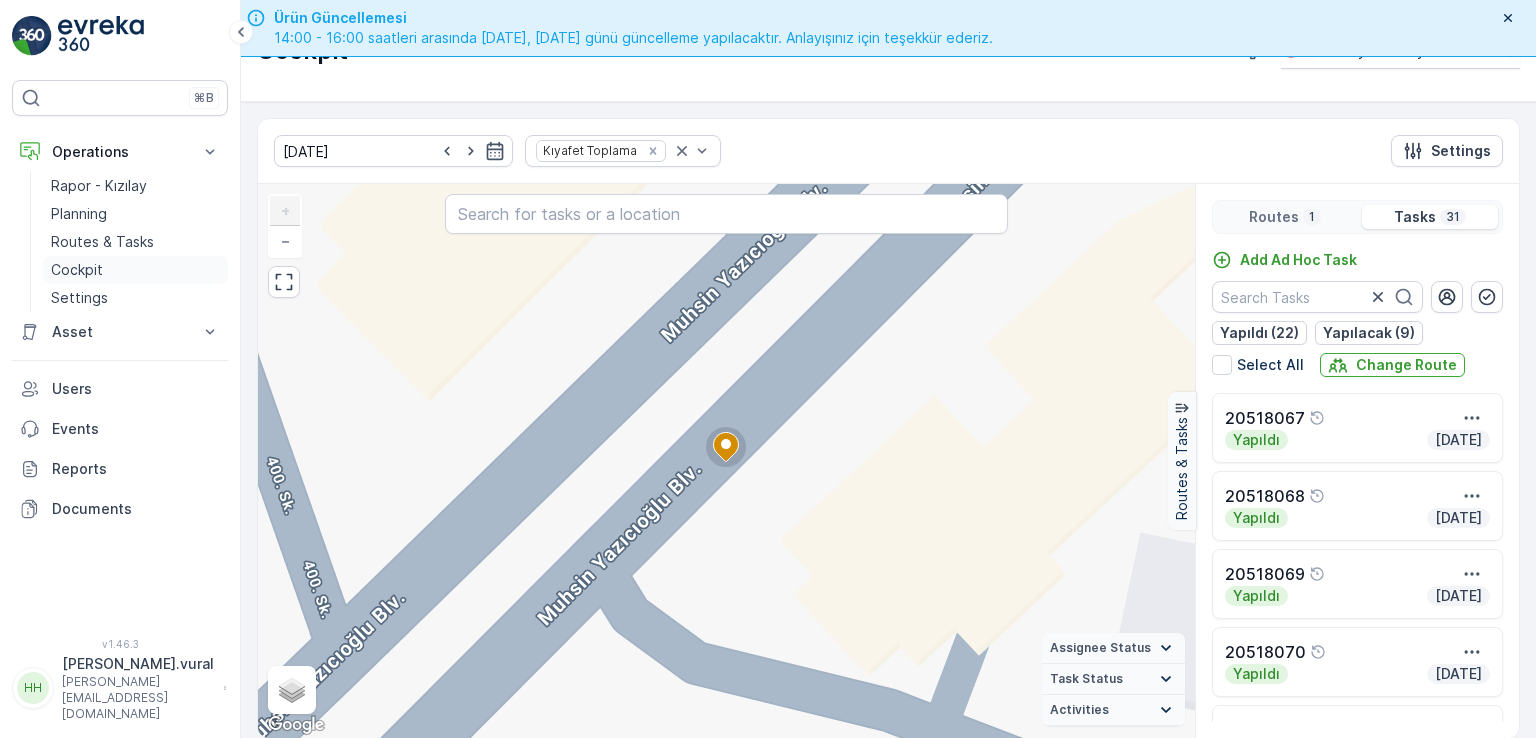 click on "Cockpit" at bounding box center [135, 270] 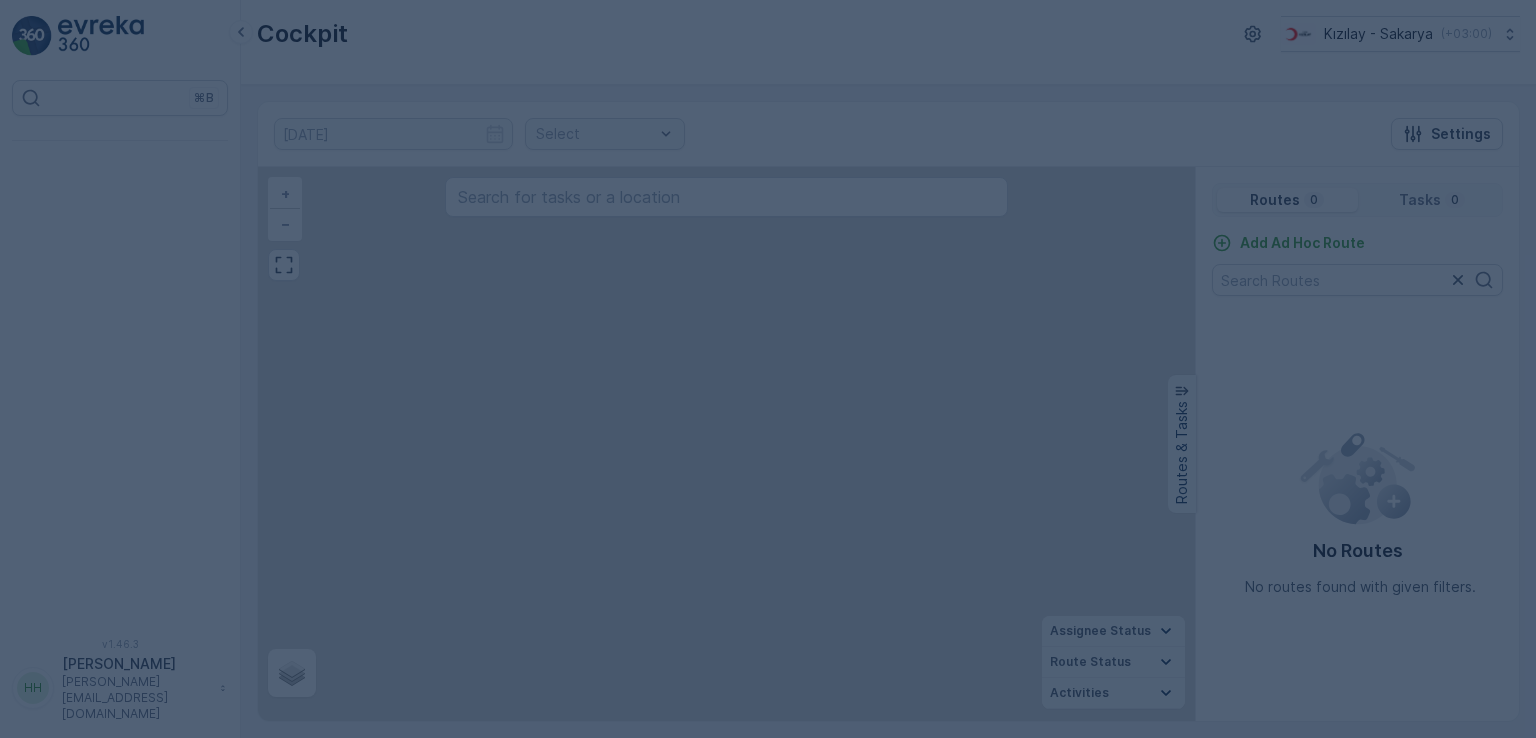 scroll, scrollTop: 0, scrollLeft: 0, axis: both 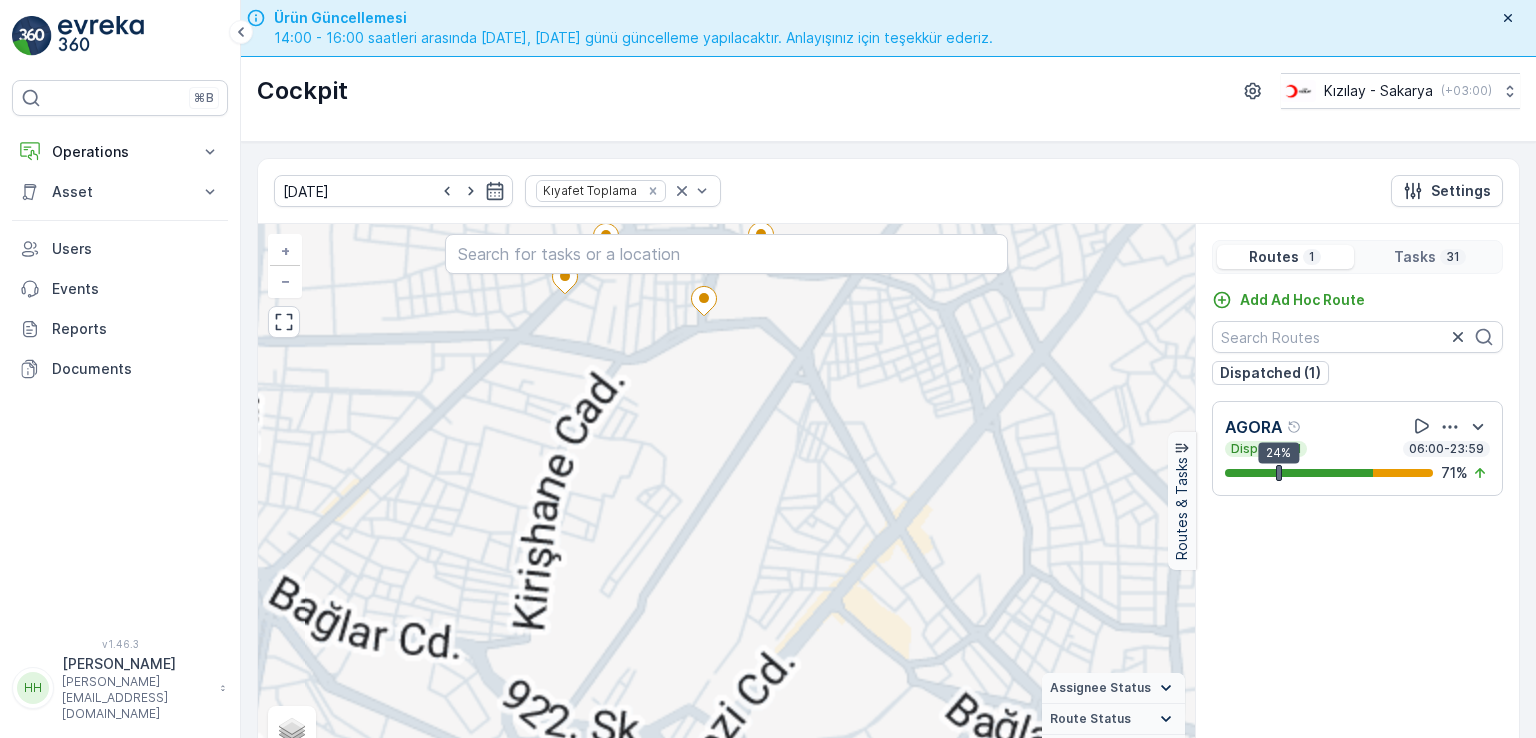 click on "2 5 2 6 5 5 6 2 2 + −  Satellite  Roadmap  Terrain  Hybrid  Leaflet Keyboard shortcuts Map Data Map data ©2025 Map data ©2025 200 m  Click to toggle between metric and imperial units Terms Report a map error Assignee Status On The Move Steady Route Status Upcoming Dispatched Finished Checkin VCR Fail Offline Undispatched Expired Cancelled Activities Start Point End Point Fuel Disposal Break Speed Limit" at bounding box center [726, 501] 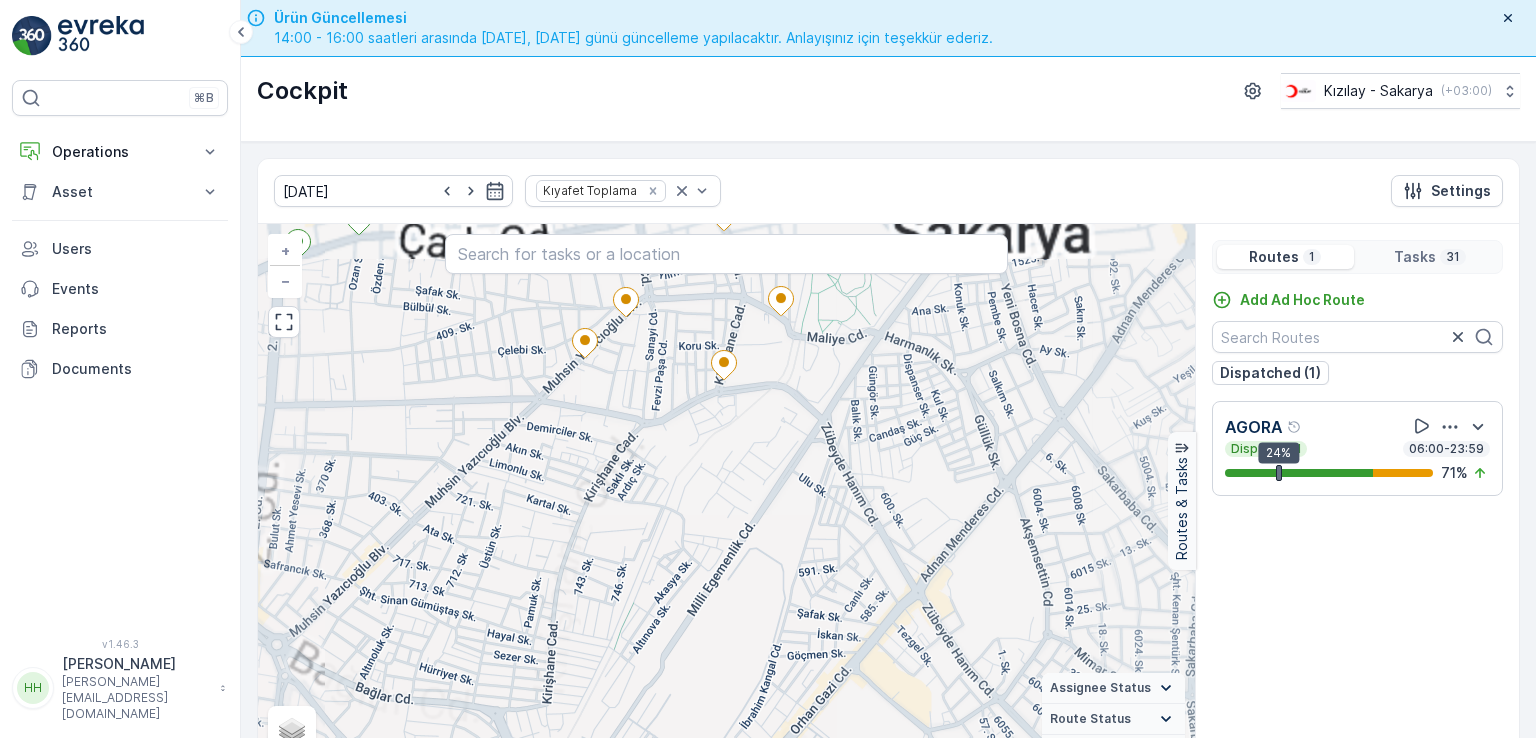 drag, startPoint x: 587, startPoint y: 455, endPoint x: 628, endPoint y: 537, distance: 91.67879 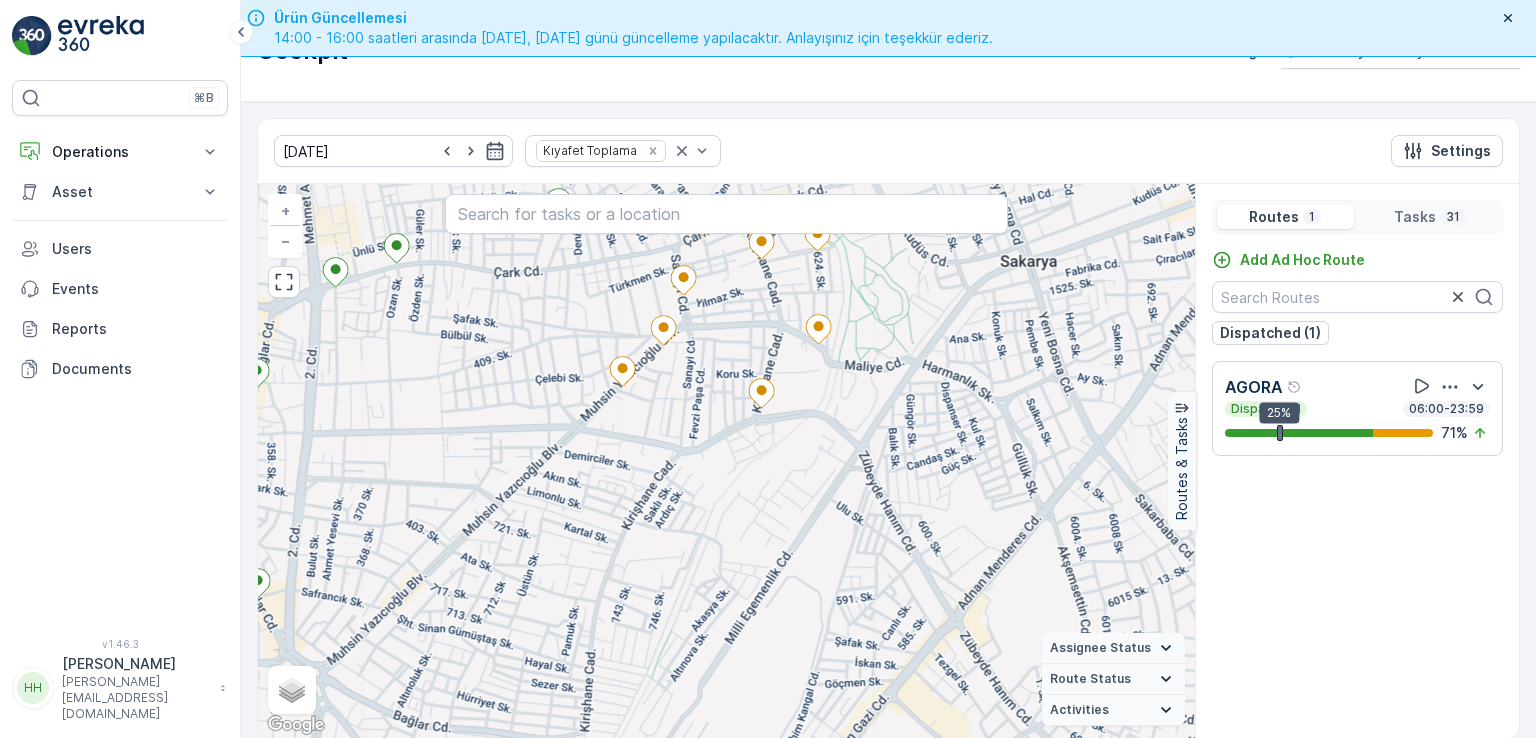 click on "2 2 + −  Satellite  Roadmap  Terrain  Hybrid  Leaflet Keyboard shortcuts Map Data Map data ©2025 Map data ©2025 200 m  Click to toggle between metric and imperial units Terms Report a map error Assignee Status On The Move Steady Route Status Upcoming Dispatched Finished Checkin VCR Fail Offline Undispatched Expired Cancelled Activities Start Point End Point Fuel Disposal Break Speed Limit" at bounding box center [726, 461] 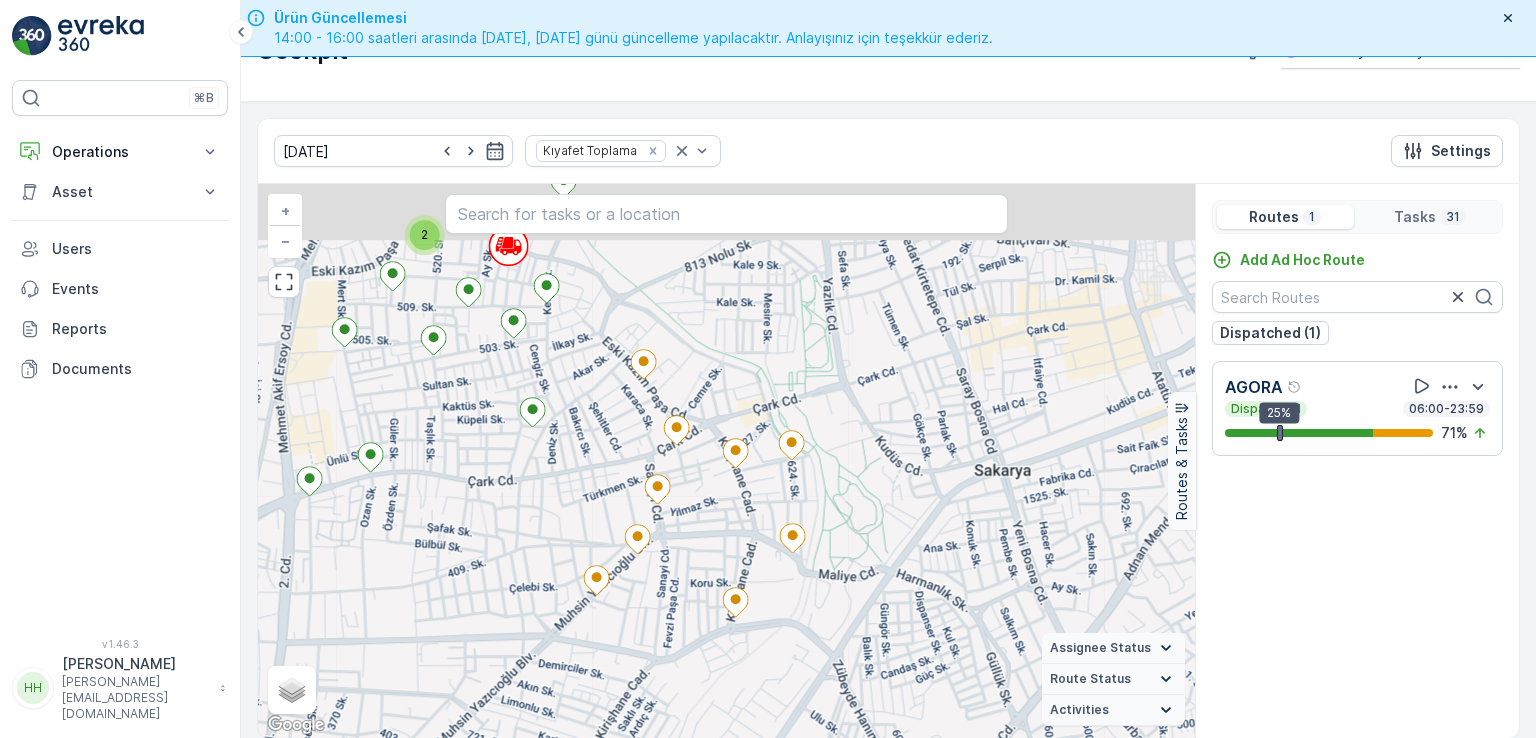 drag, startPoint x: 910, startPoint y: 475, endPoint x: 803, endPoint y: 710, distance: 258.2131 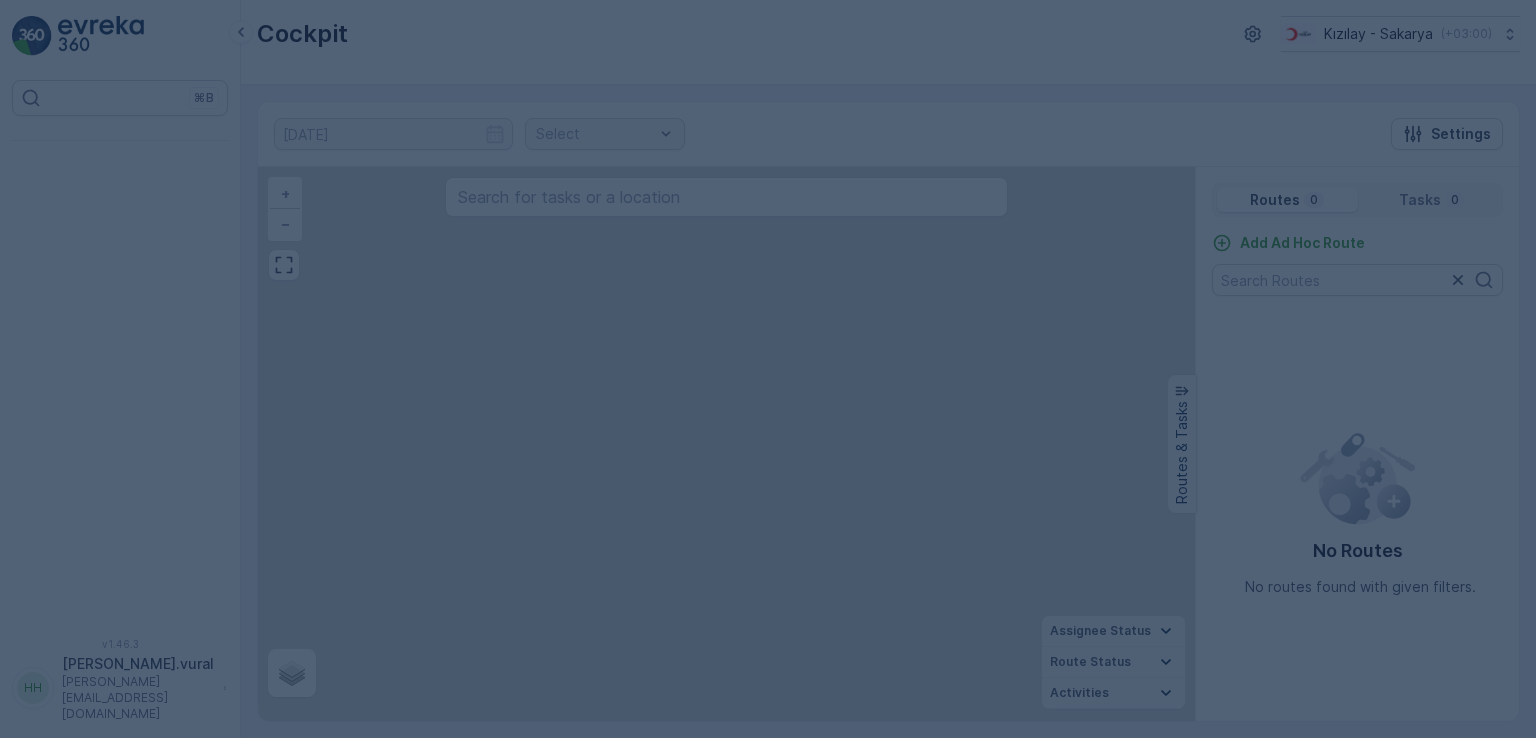 scroll, scrollTop: 0, scrollLeft: 0, axis: both 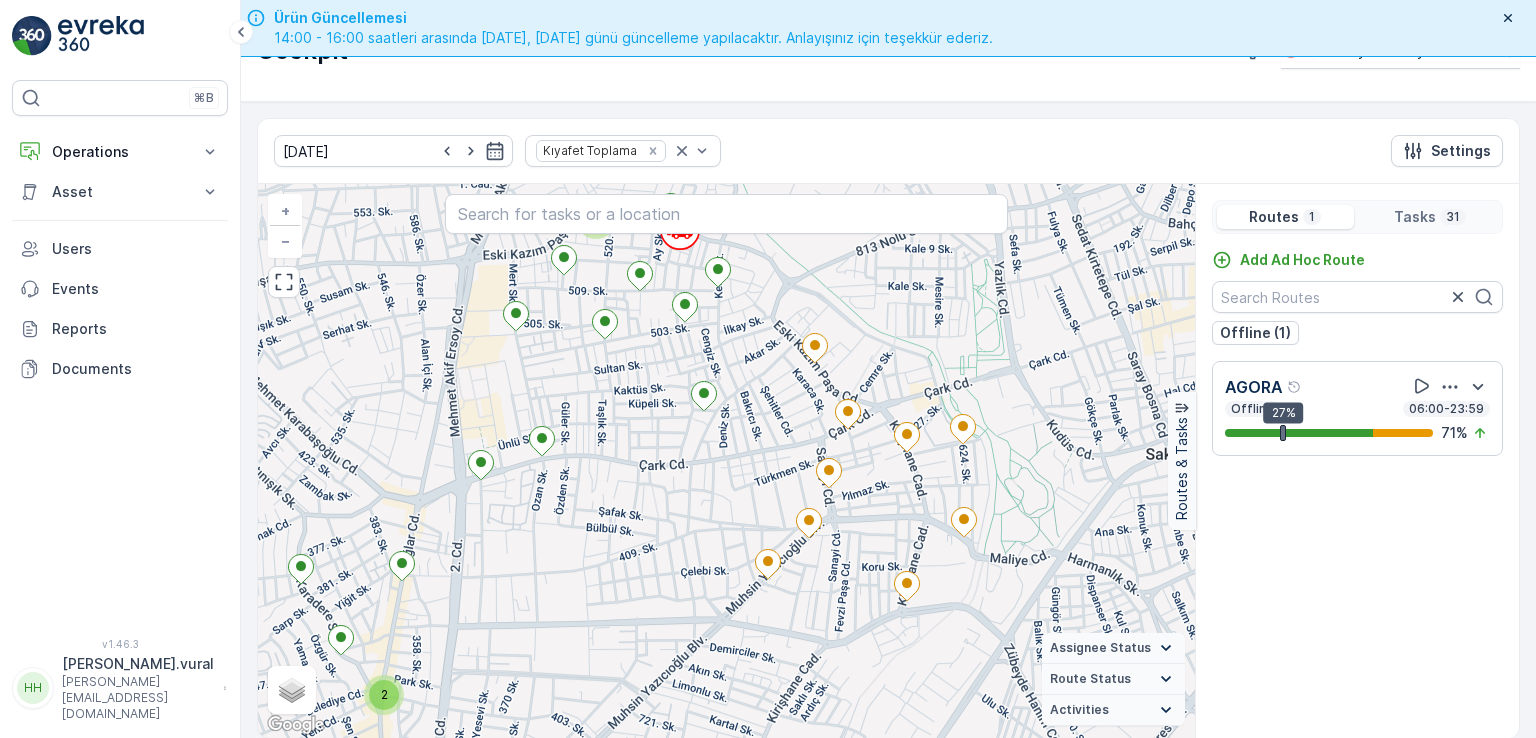 drag, startPoint x: 668, startPoint y: 362, endPoint x: 668, endPoint y: 426, distance: 64 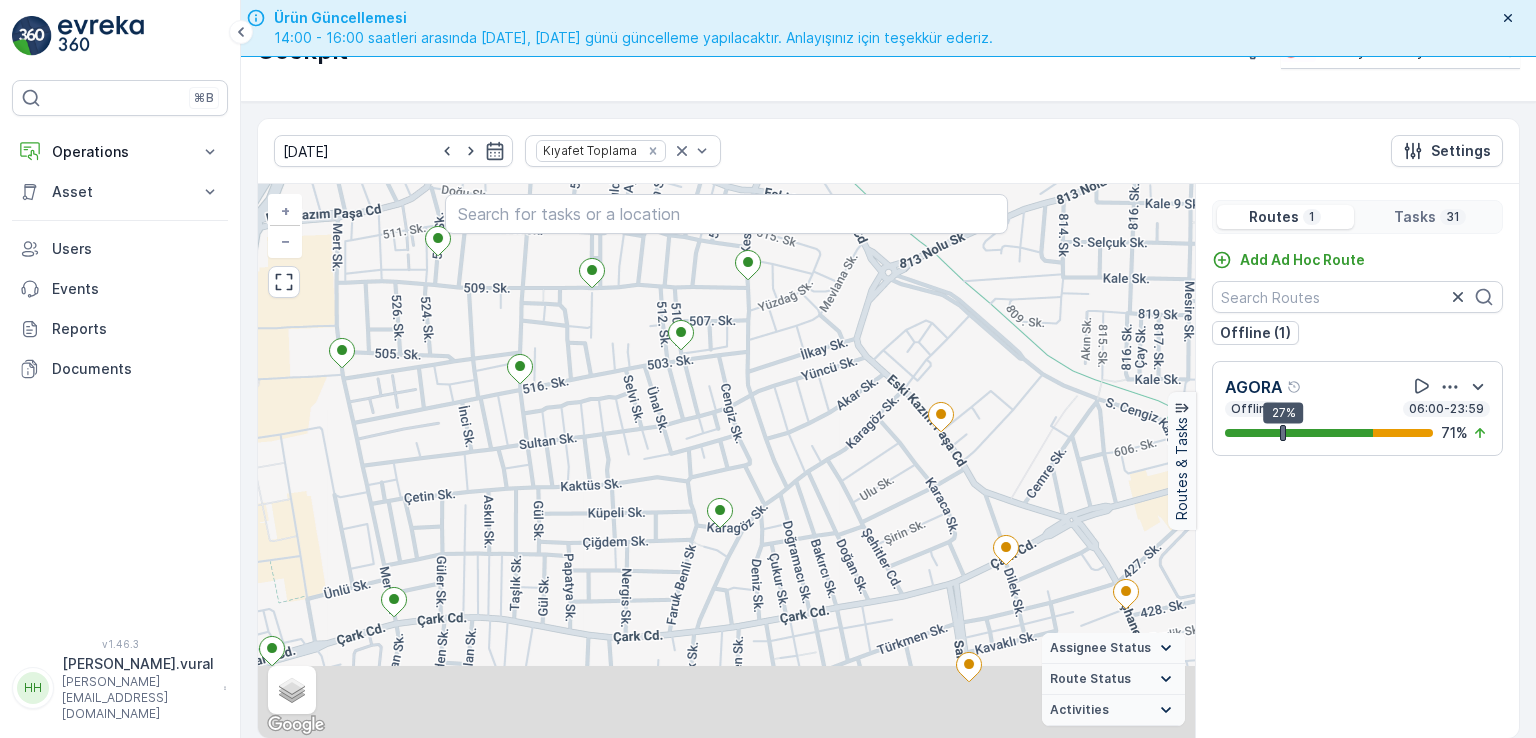 drag, startPoint x: 706, startPoint y: 437, endPoint x: 671, endPoint y: 303, distance: 138.49548 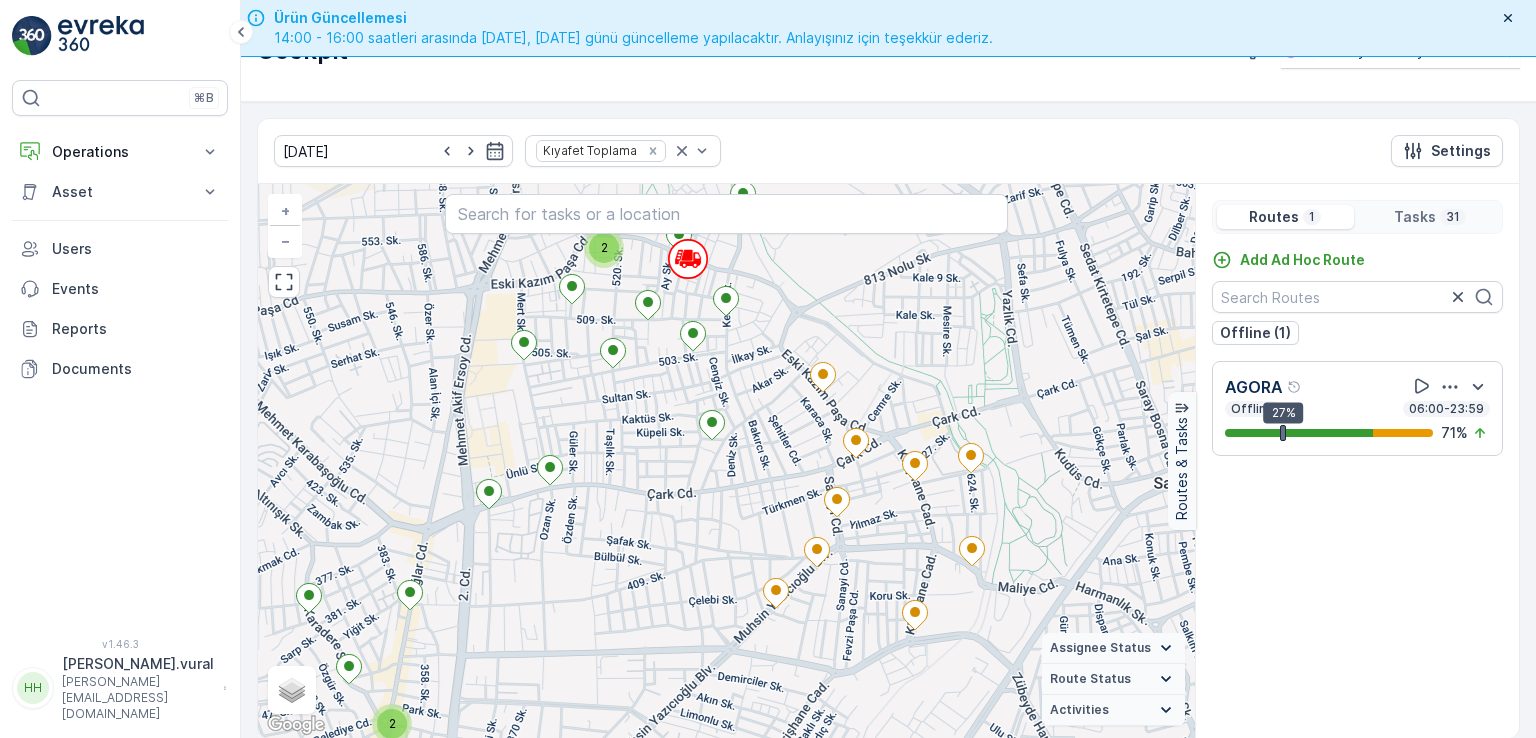 drag, startPoint x: 772, startPoint y: 485, endPoint x: 740, endPoint y: 404, distance: 87.0919 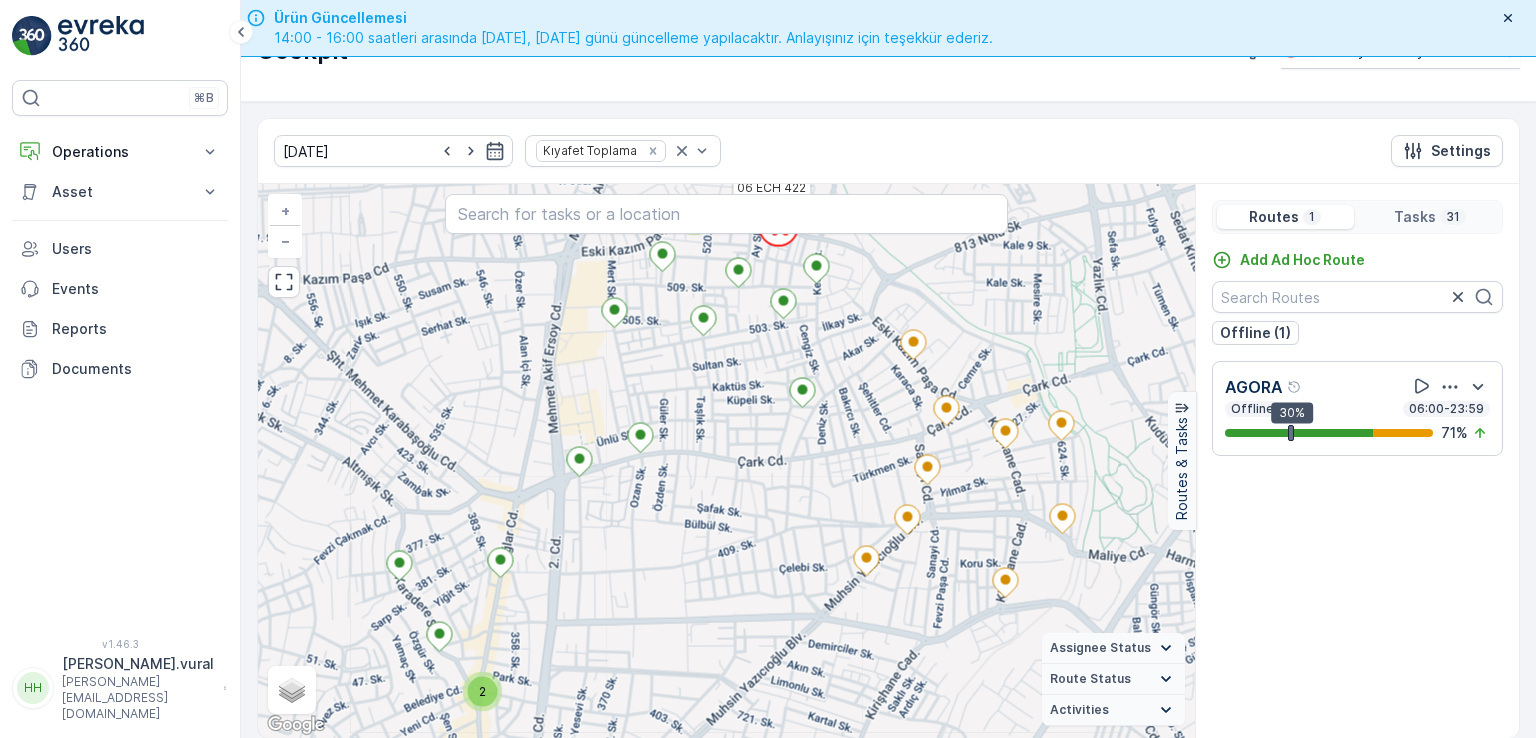 click on "2 2 06 ECH 422 + −  Satellite  Roadmap  Terrain  Hybrid  Leaflet Keyboard shortcuts Map Data Map data ©2025 Map data ©2025 200 m  Click to toggle between metric and imperial units Terms Report a map error Assignee Status On The Move Steady Route Status Upcoming Dispatched Finished Checkin VCR Fail Offline Undispatched Expired Cancelled Activities Start Point End Point Fuel Disposal Break Speed Limit" at bounding box center [726, 461] 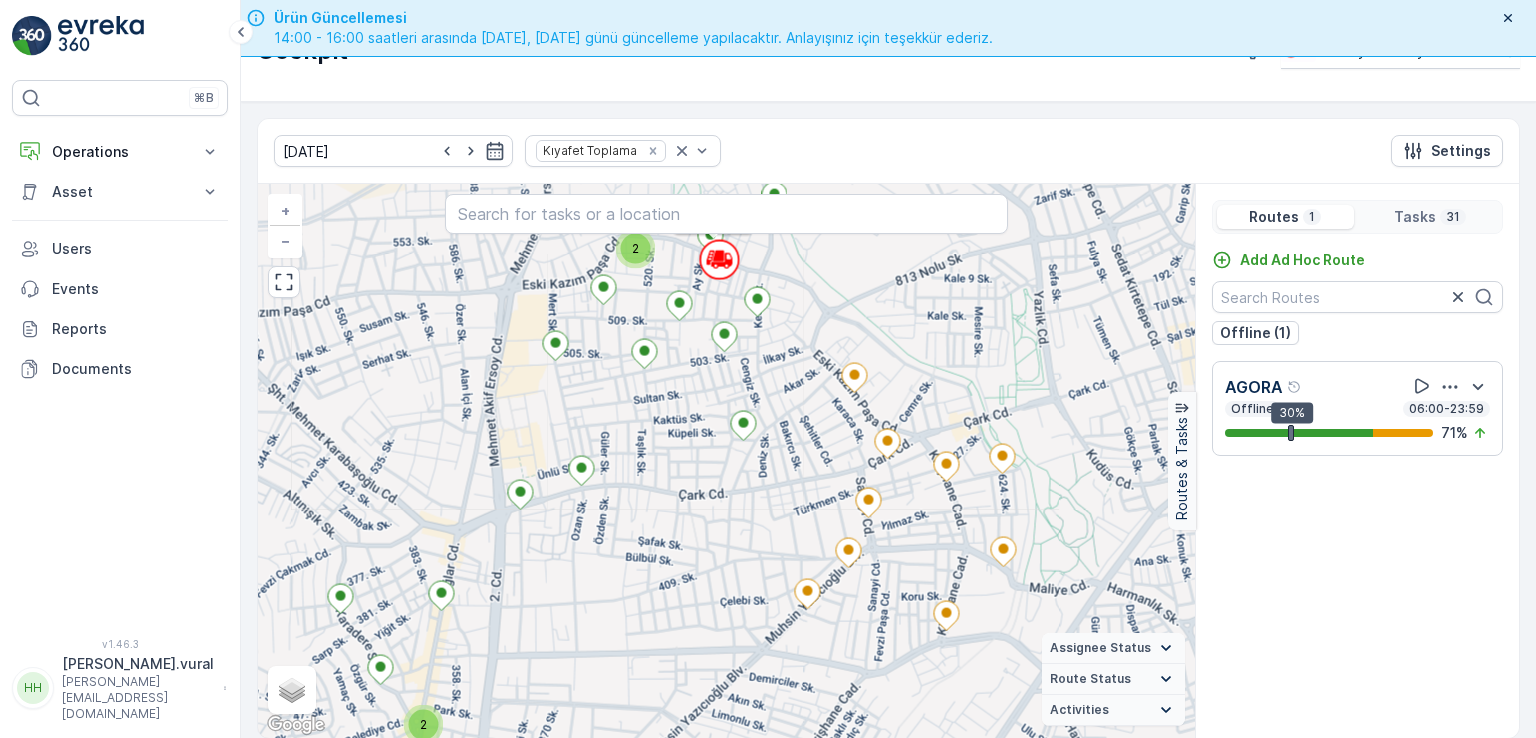 drag, startPoint x: 861, startPoint y: 431, endPoint x: 716, endPoint y: 500, distance: 160.5802 